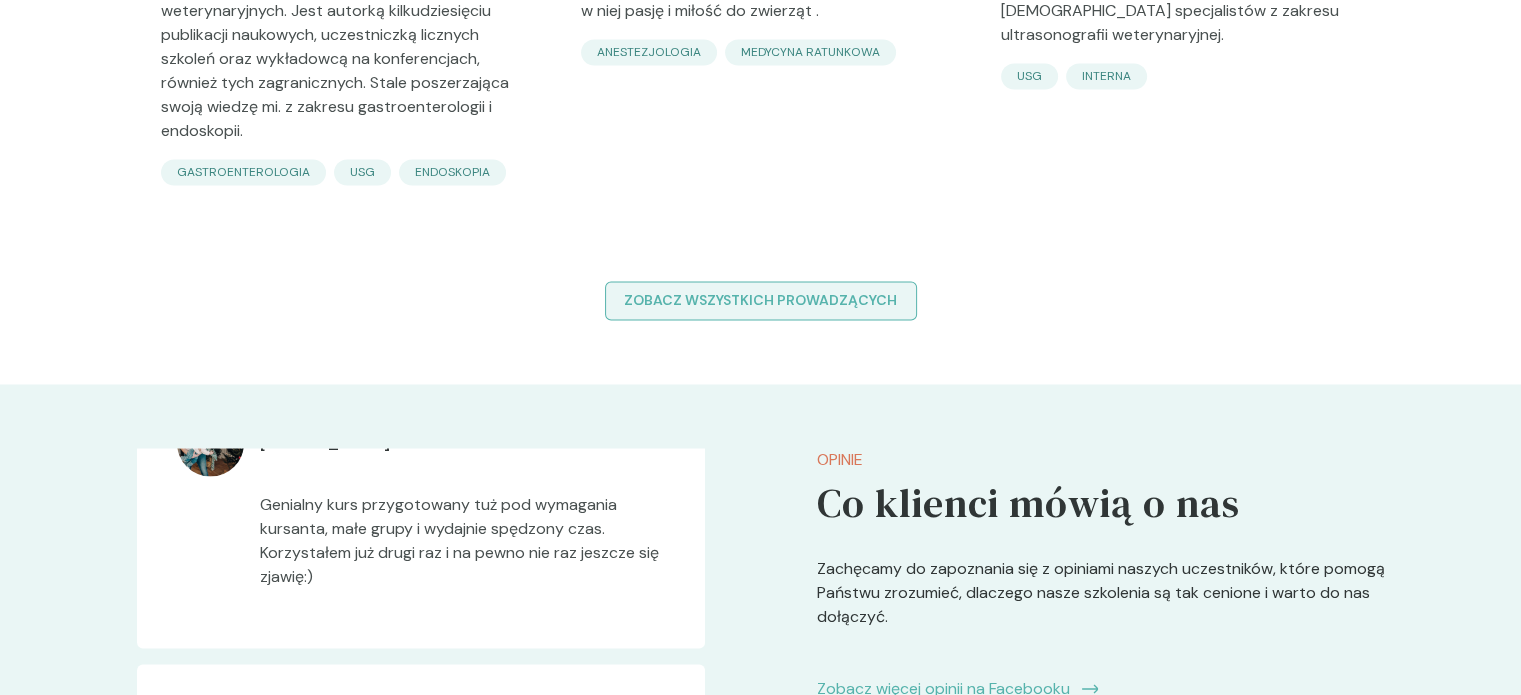 scroll, scrollTop: 3300, scrollLeft: 0, axis: vertical 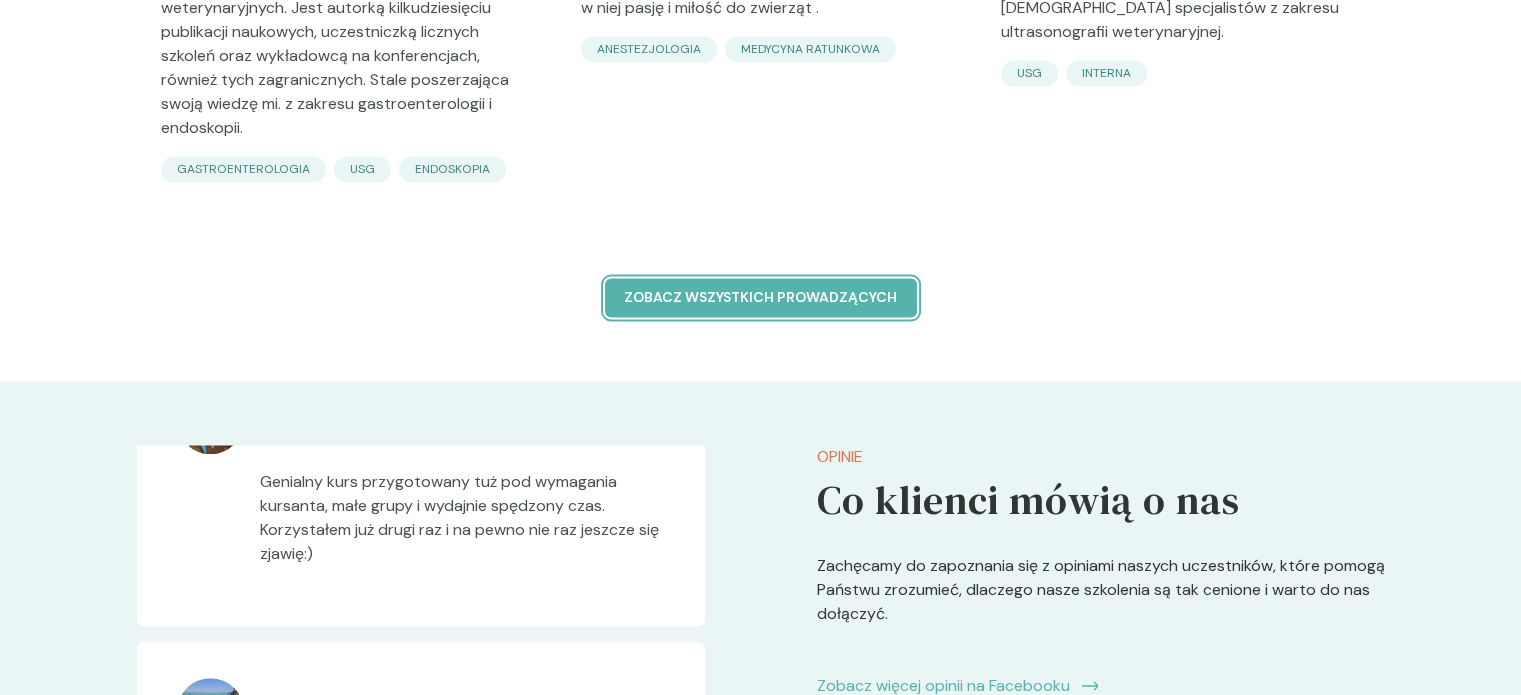 click on "Zobacz wszystkich prowadzących" at bounding box center (761, 297) 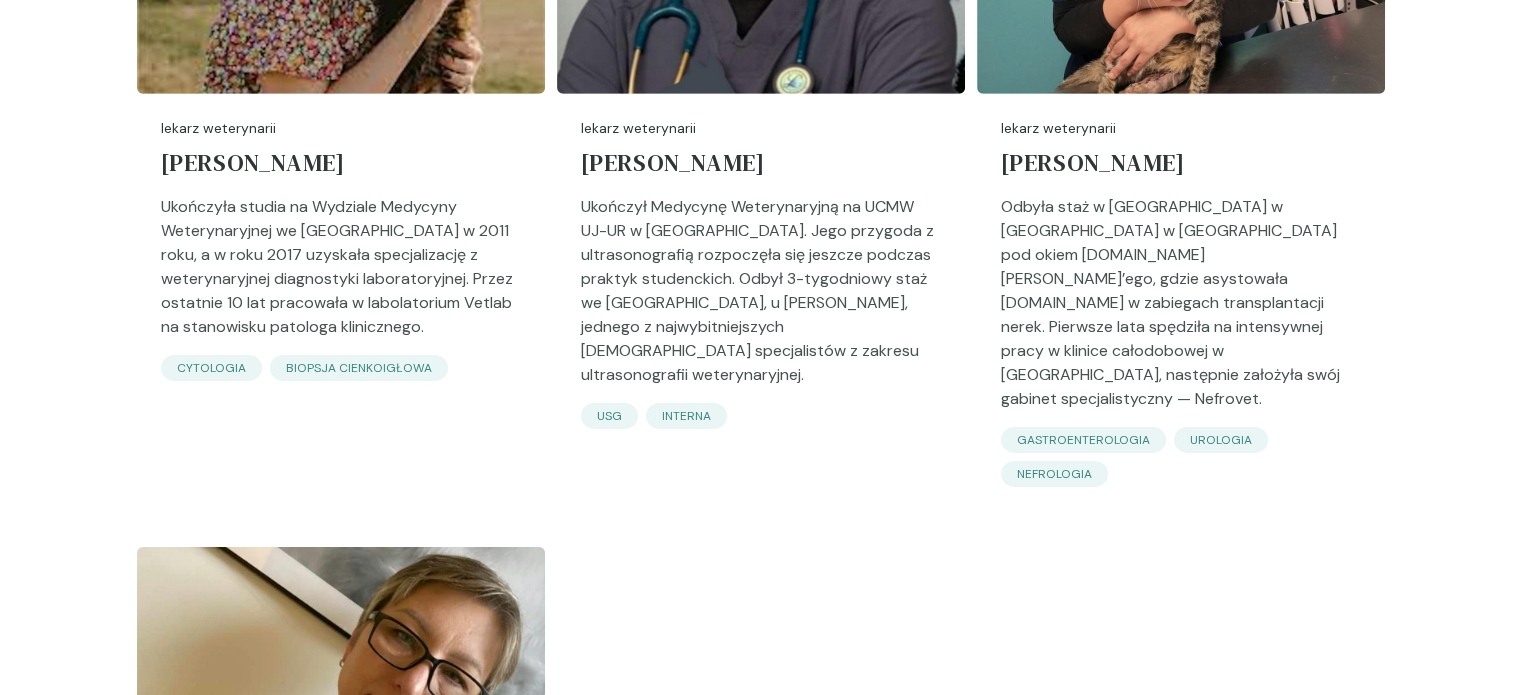 scroll, scrollTop: 6800, scrollLeft: 0, axis: vertical 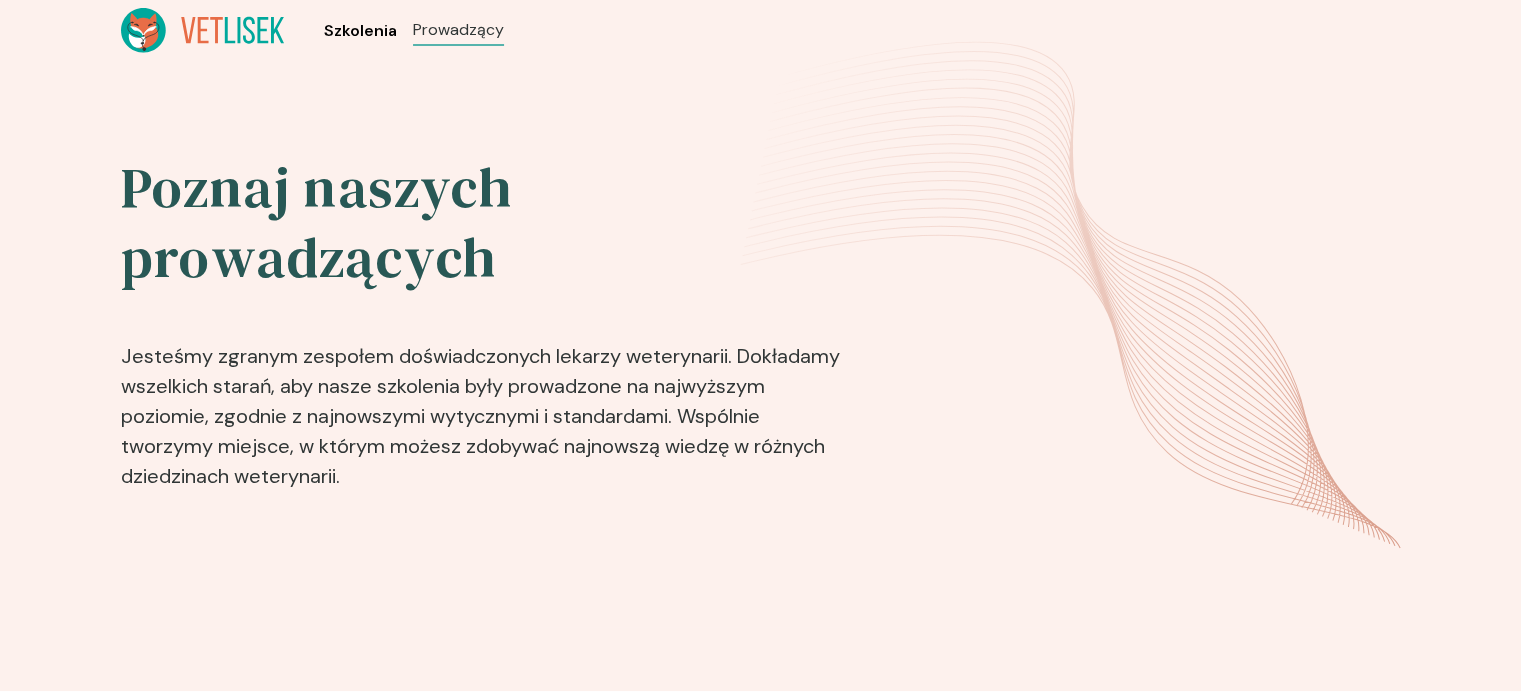 click on "Szkolenia" at bounding box center [360, 31] 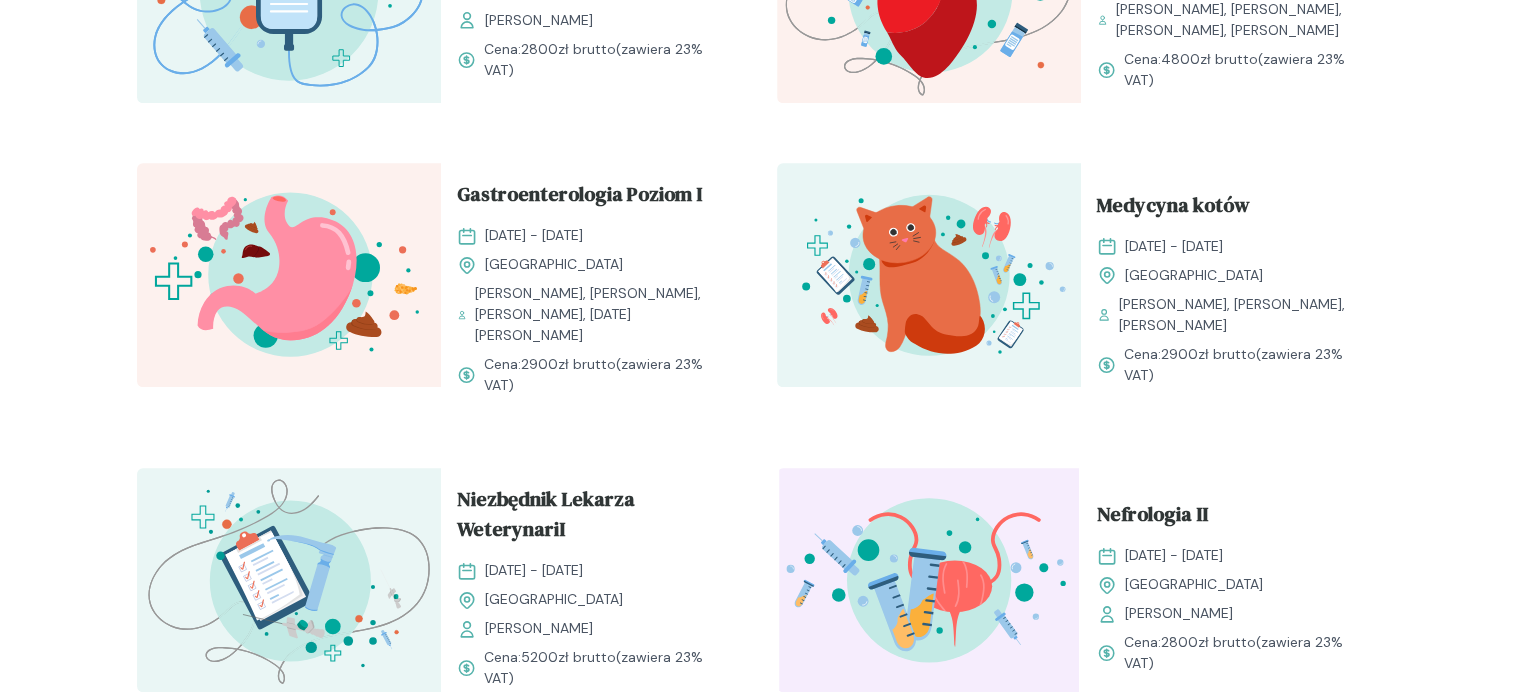 scroll, scrollTop: 2000, scrollLeft: 0, axis: vertical 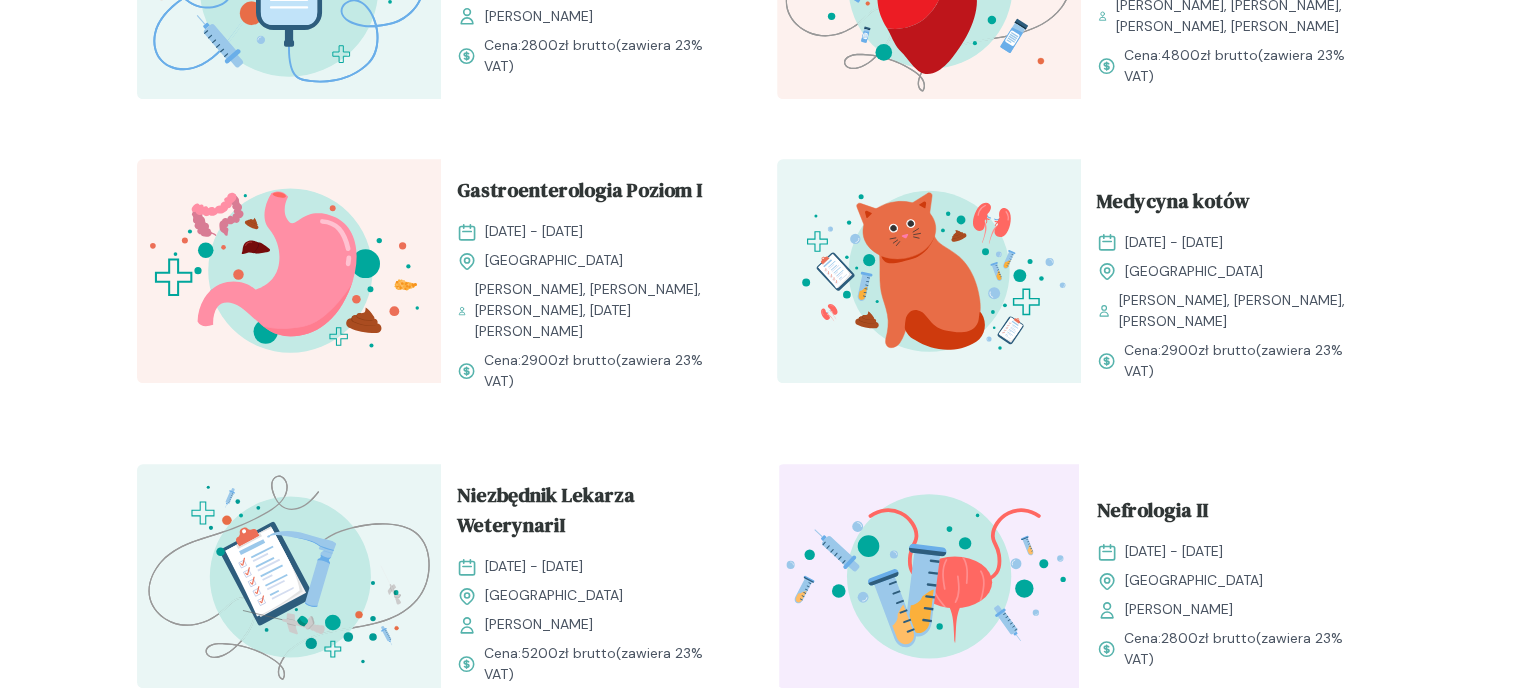 click at bounding box center [929, 271] 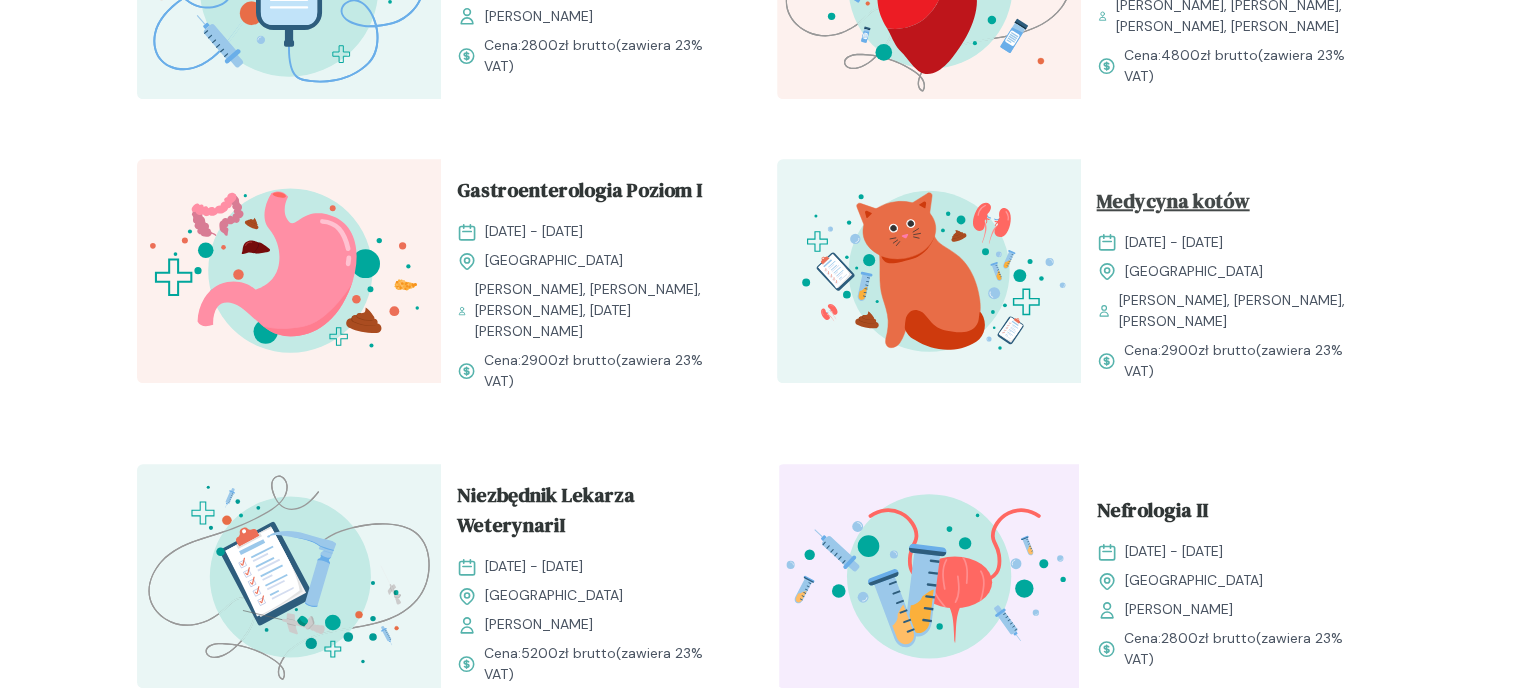 click on "Medycyna kotów" at bounding box center [1173, 205] 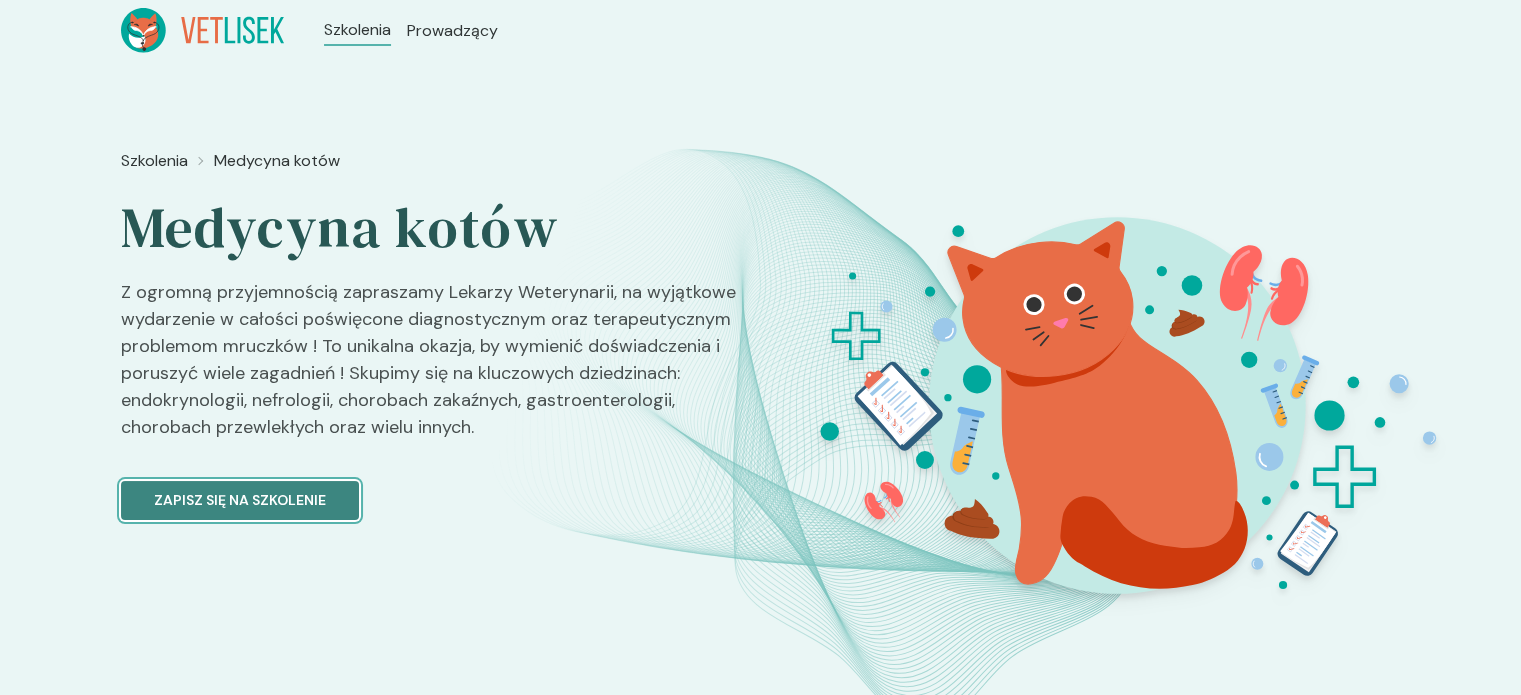 click on "Zapisz się na szkolenie" at bounding box center [240, 500] 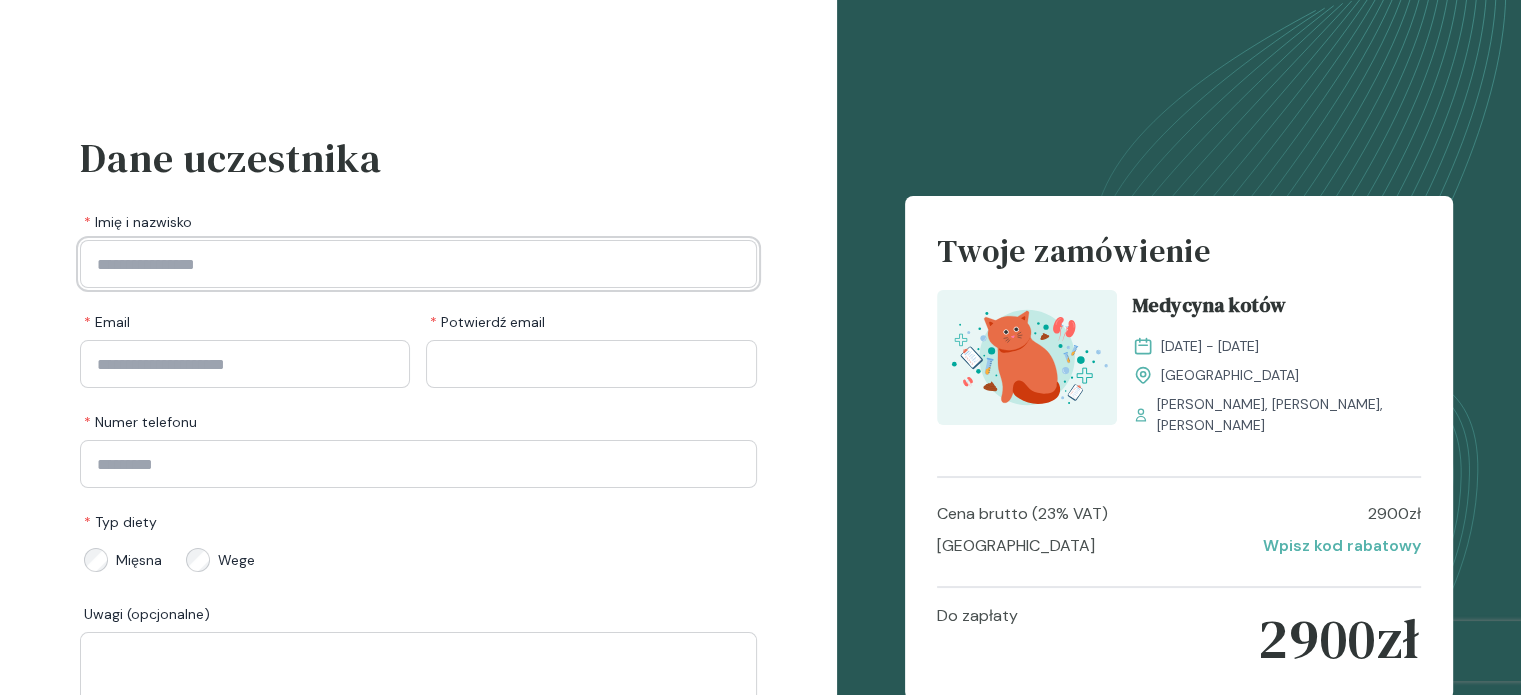 click at bounding box center [418, 264] 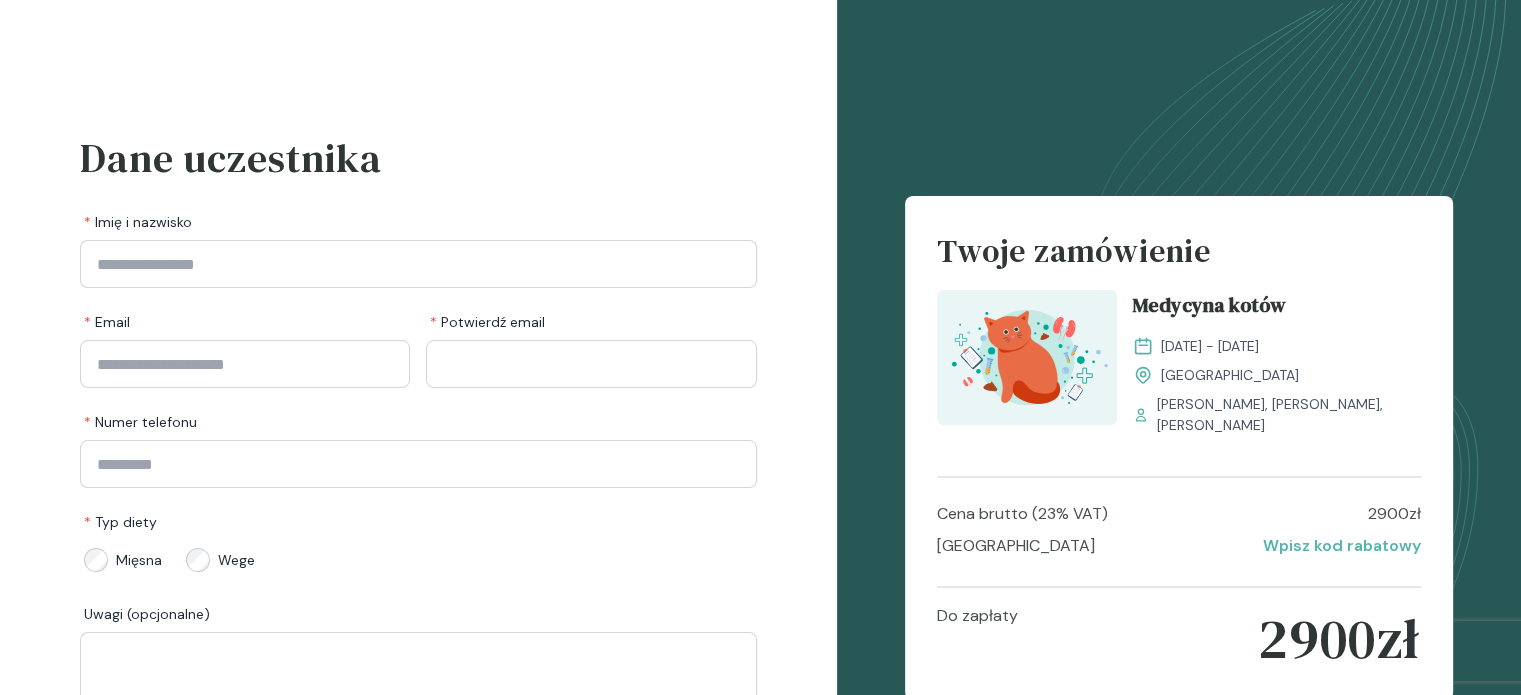 click on "Dane uczestnika *   Imię i nazwisko *   Email *   [PERSON_NAME] email *   [PERSON_NAME] telefonu *   Typ diety Mięsna Wege Uwagi (opcjonalne) Wróć Dalej" at bounding box center (418, 447) 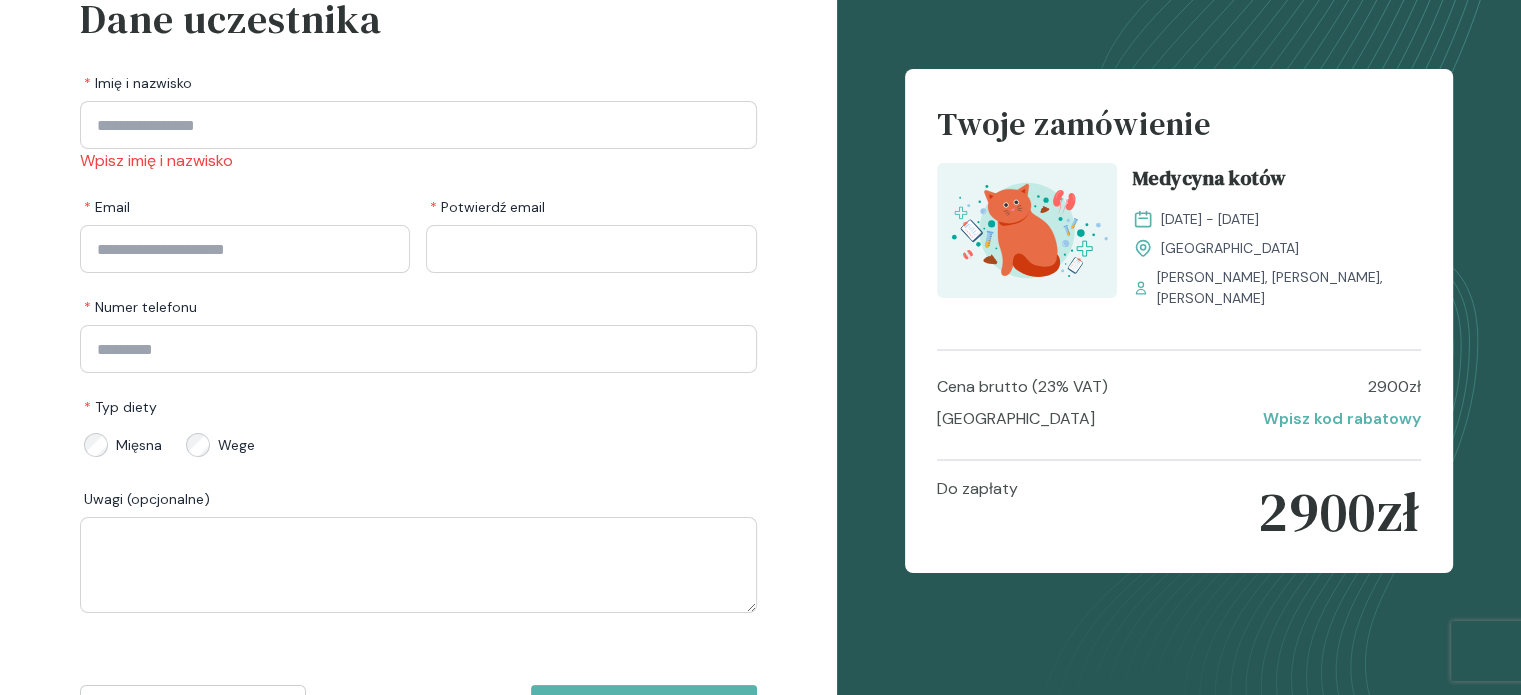 scroll, scrollTop: 223, scrollLeft: 0, axis: vertical 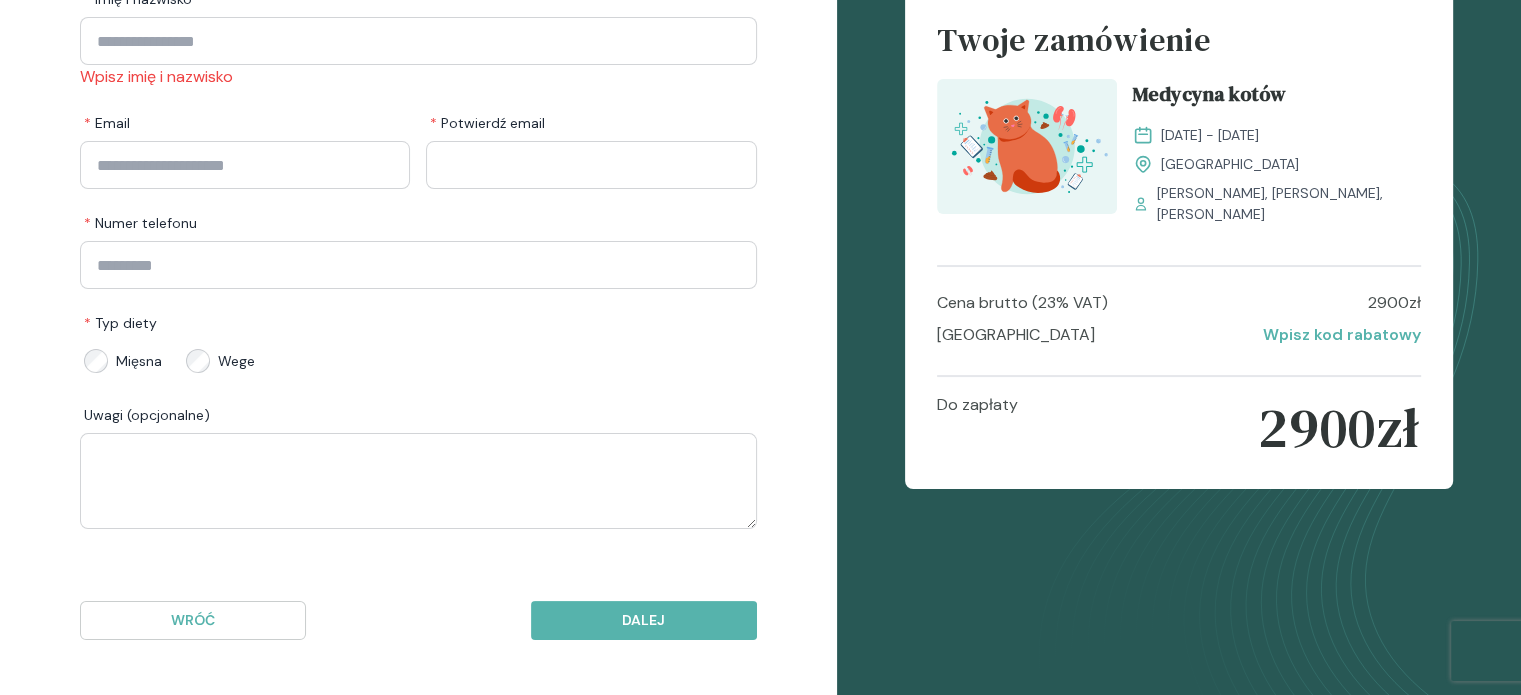 click on "Wege" at bounding box center (236, 361) 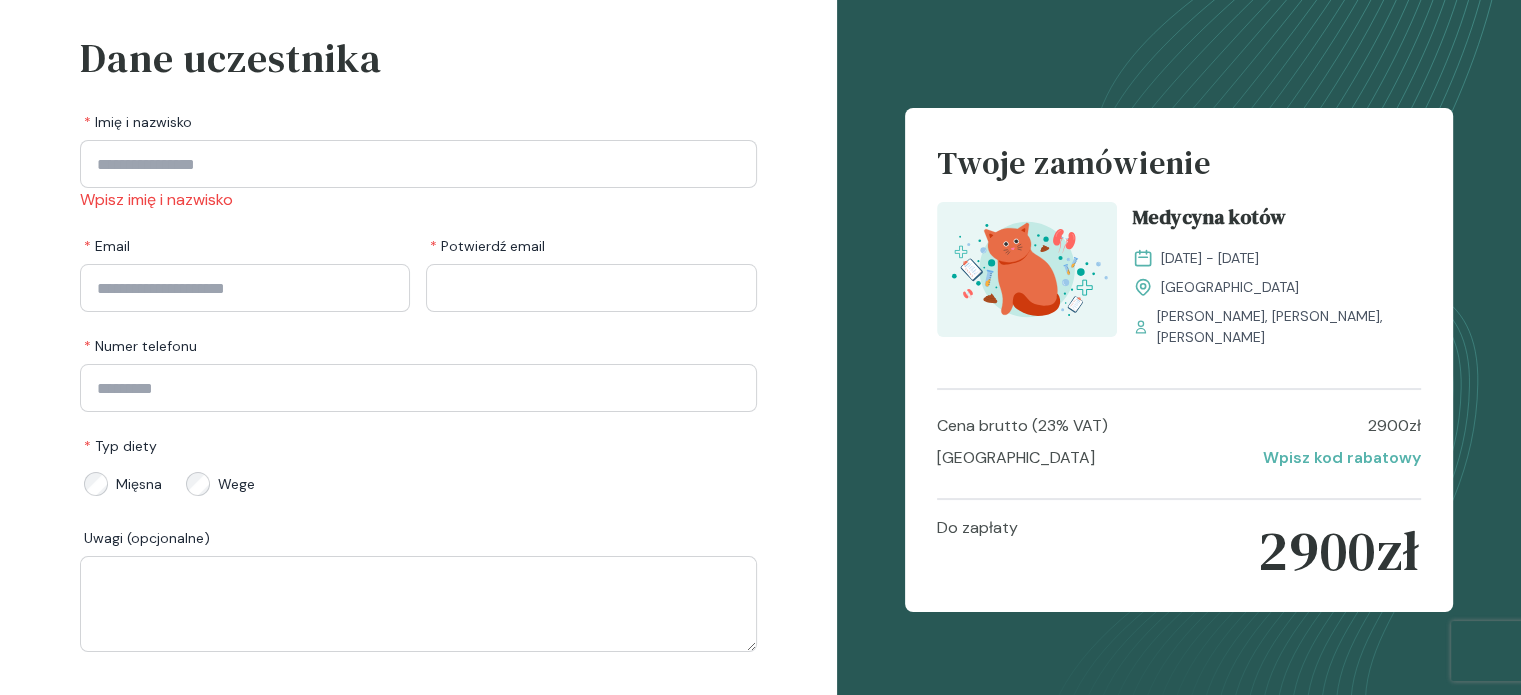 scroll, scrollTop: 0, scrollLeft: 0, axis: both 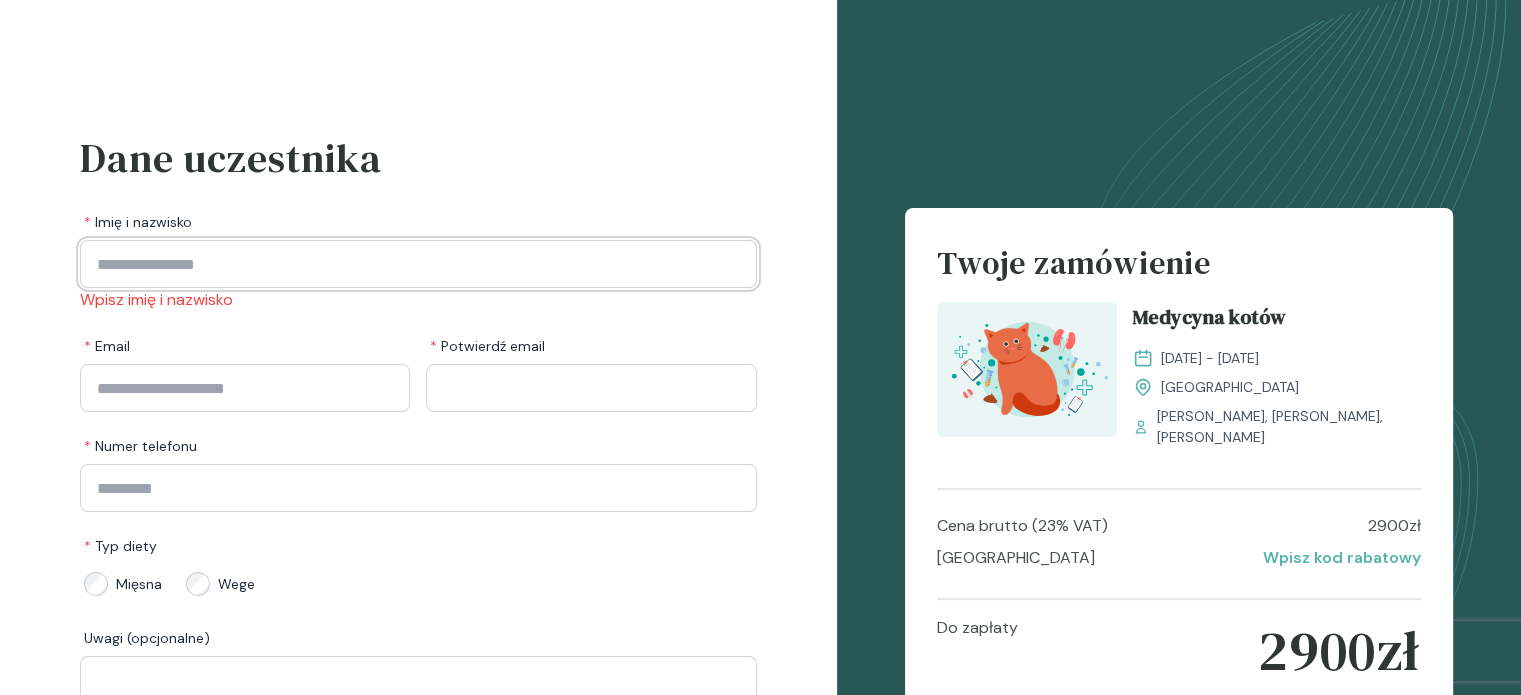 click at bounding box center [418, 264] 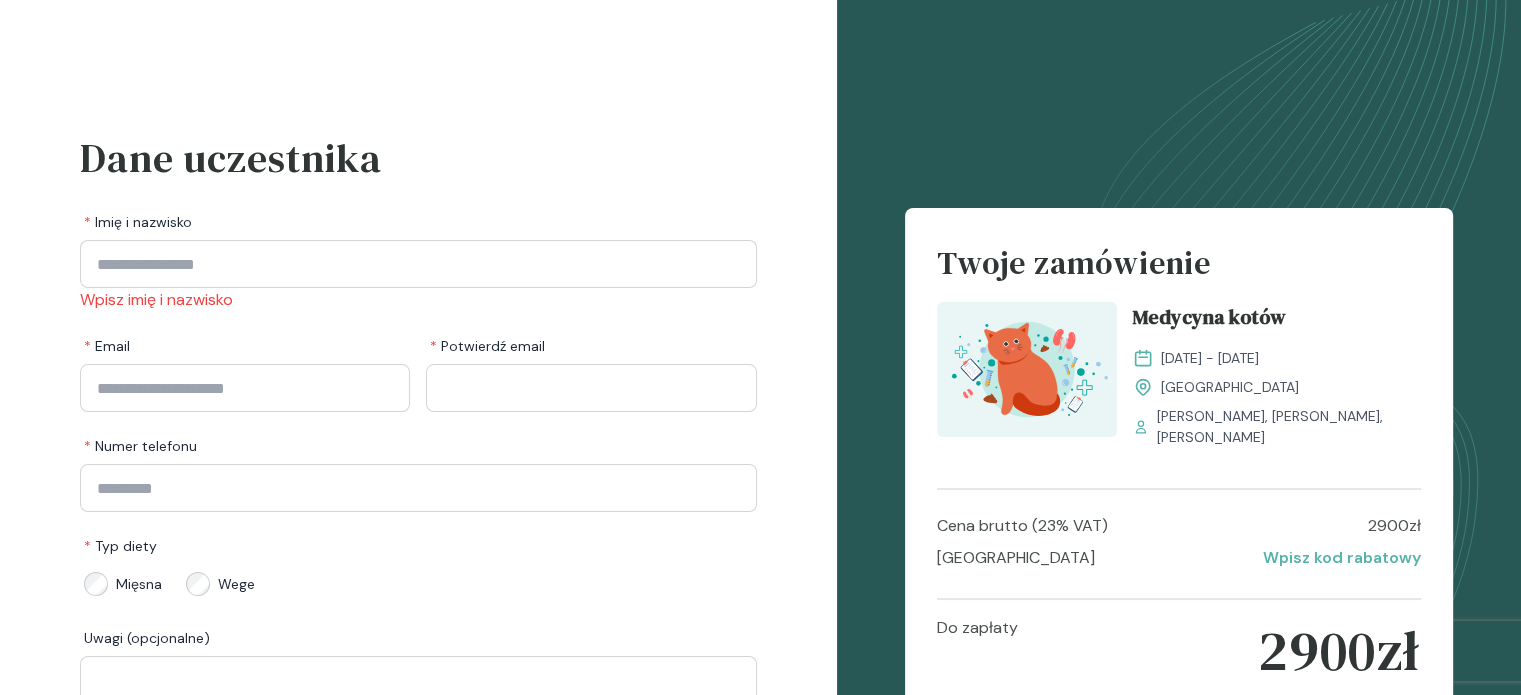 click on "Dane uczestnika *   Imię i nazwisko Wpisz imię i nazwisko *   [PERSON_NAME] *   [PERSON_NAME] email *   Numer telefonu *   Typ diety Mięsna Wege Uwagi (opcjonalne) Wróć [PERSON_NAME]" at bounding box center [418, 459] 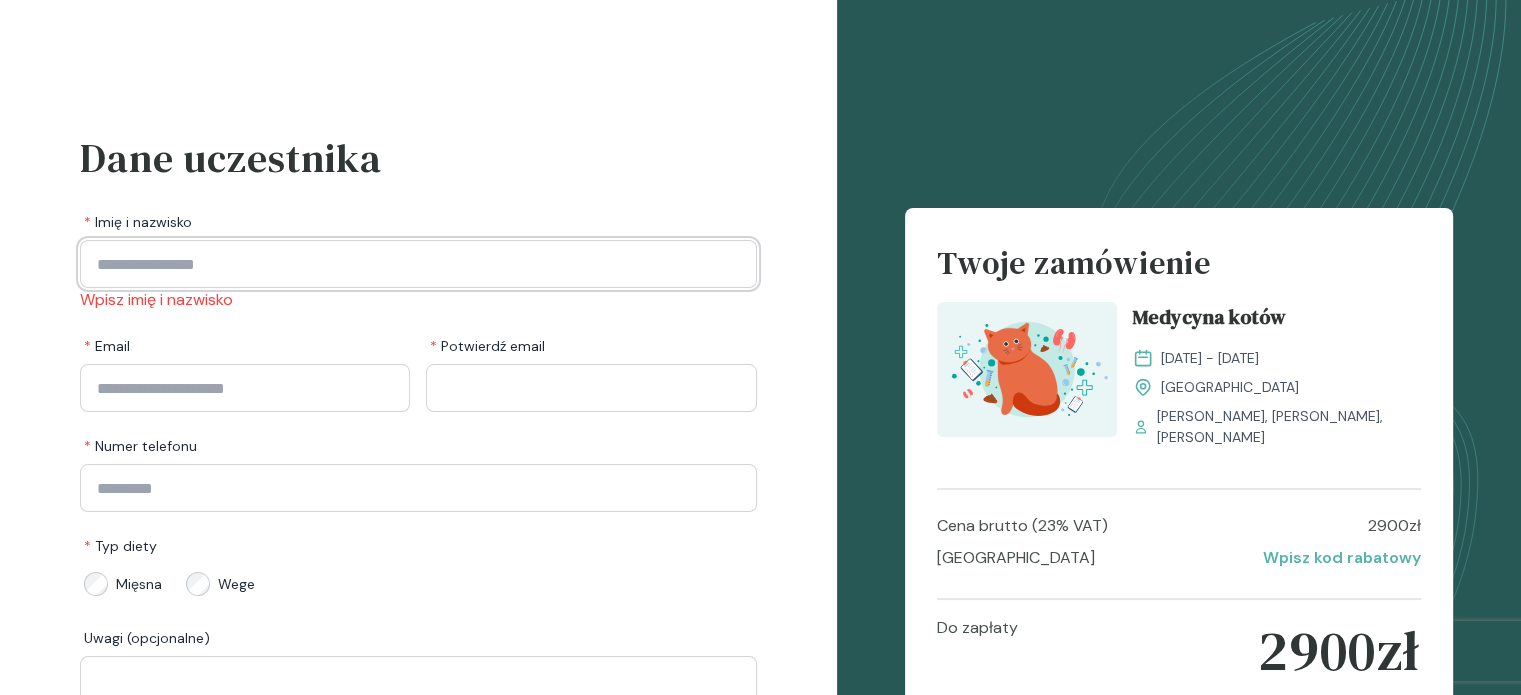 click at bounding box center [418, 264] 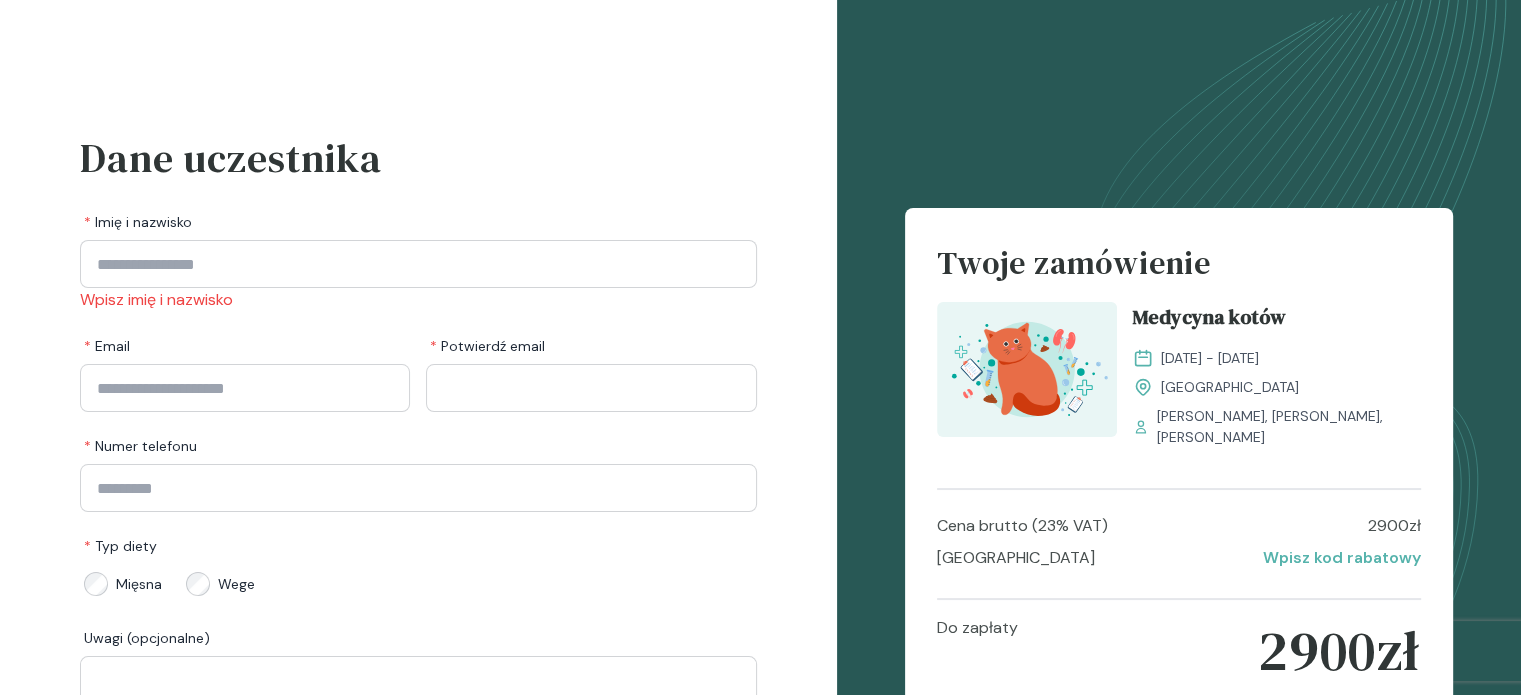 click on "*   Imię i nazwisko" at bounding box center (418, 222) 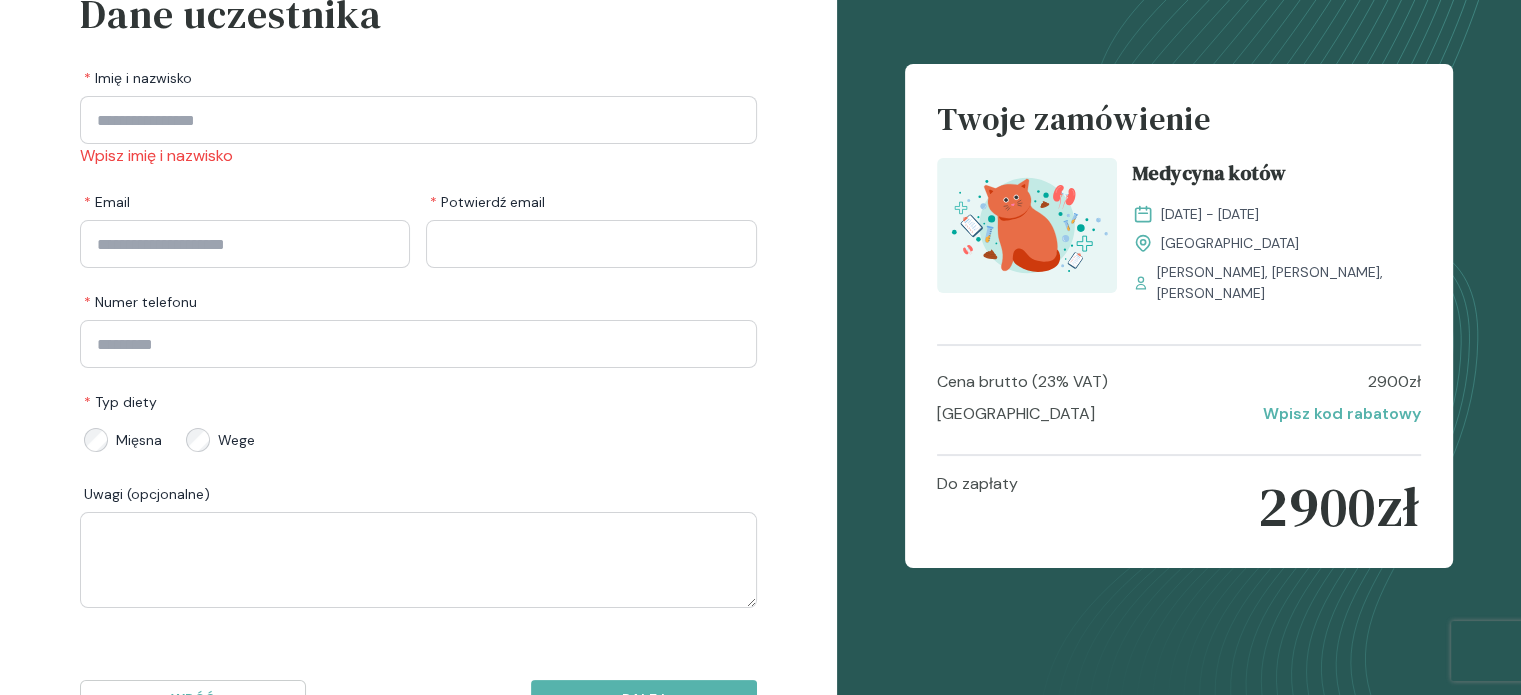 scroll, scrollTop: 223, scrollLeft: 0, axis: vertical 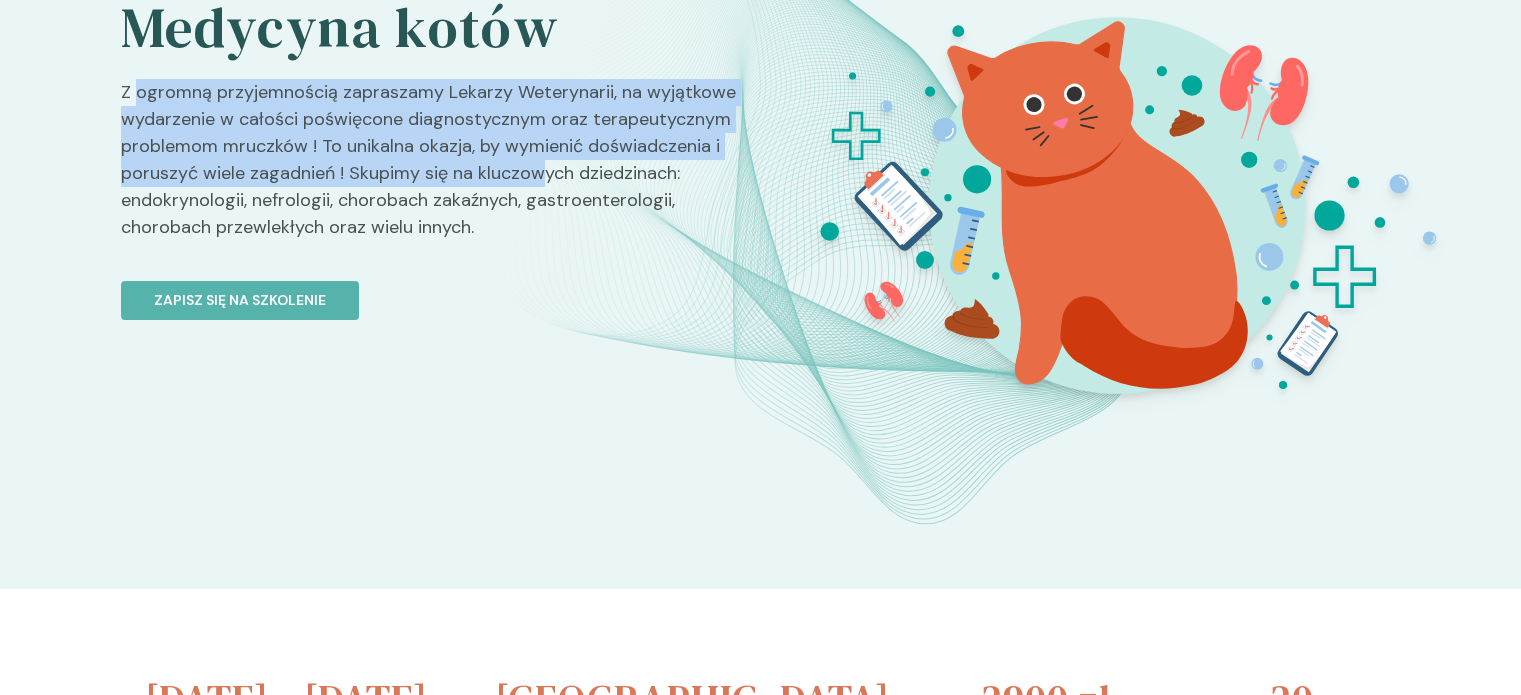drag, startPoint x: 135, startPoint y: 80, endPoint x: 538, endPoint y: 166, distance: 412.07404 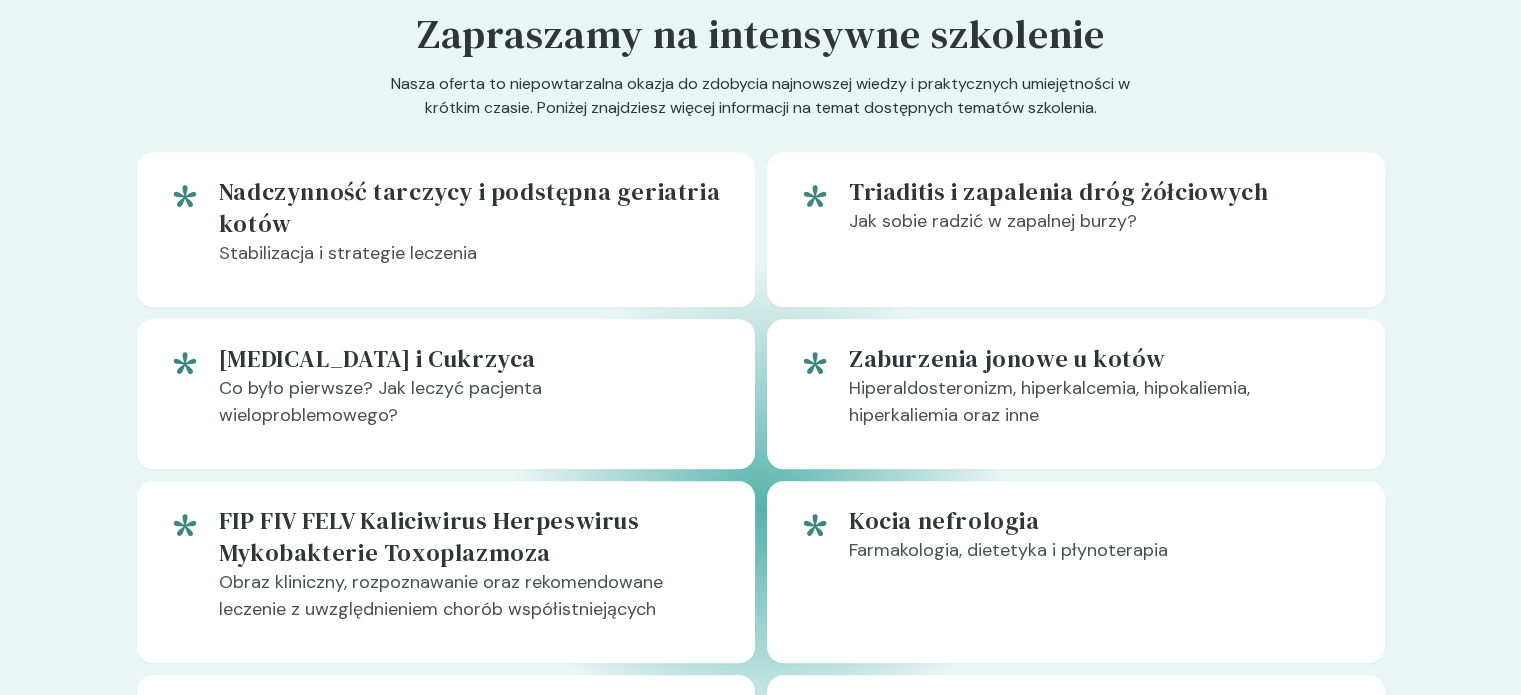 scroll, scrollTop: 1200, scrollLeft: 0, axis: vertical 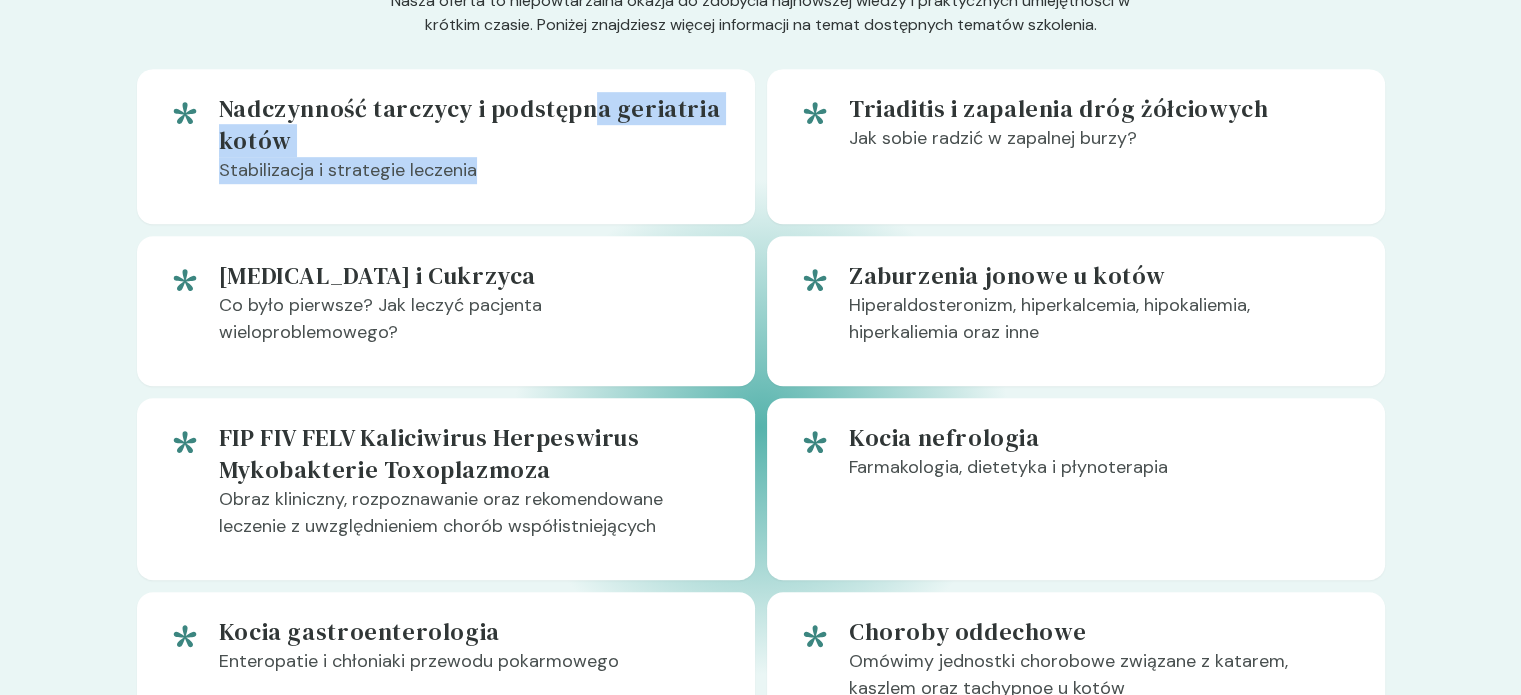 drag, startPoint x: 594, startPoint y: 91, endPoint x: 593, endPoint y: 159, distance: 68.007355 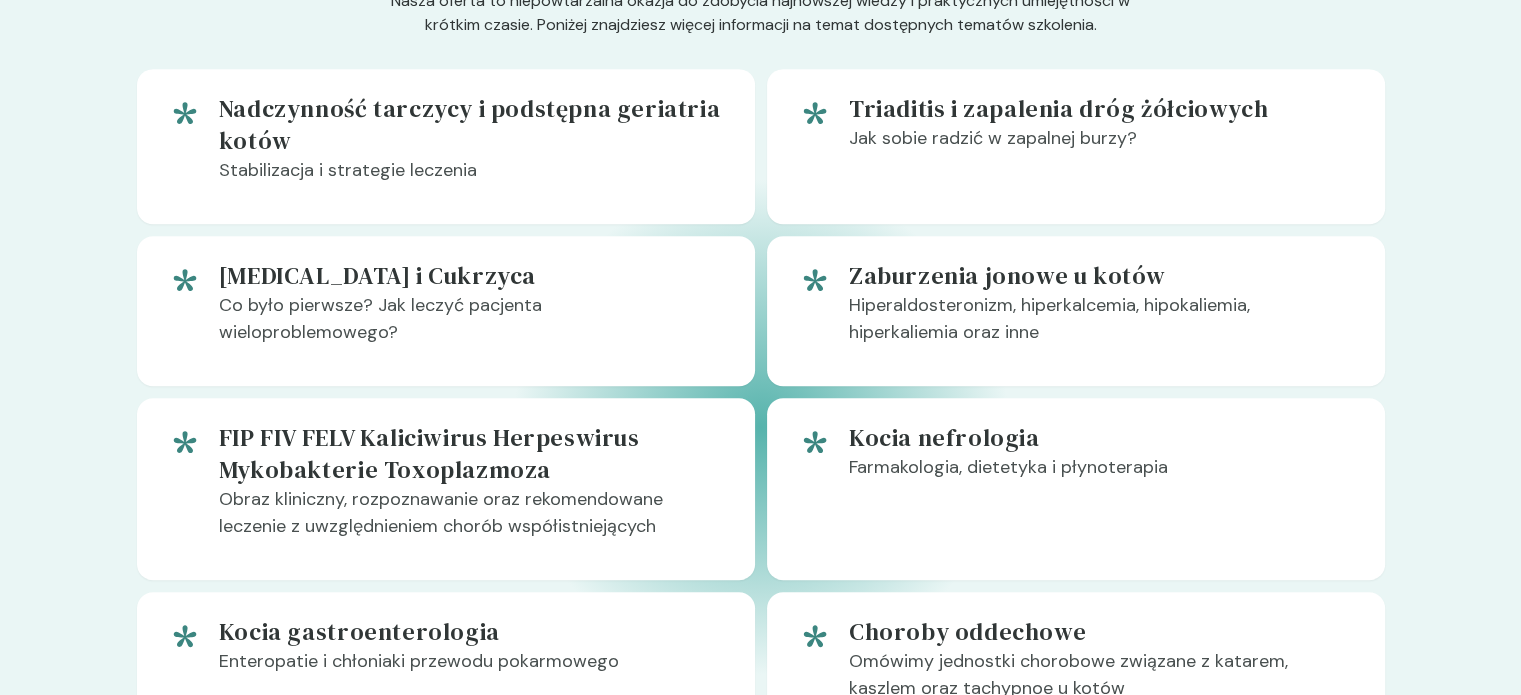 drag, startPoint x: 563, startPoint y: 187, endPoint x: 683, endPoint y: 159, distance: 123.22337 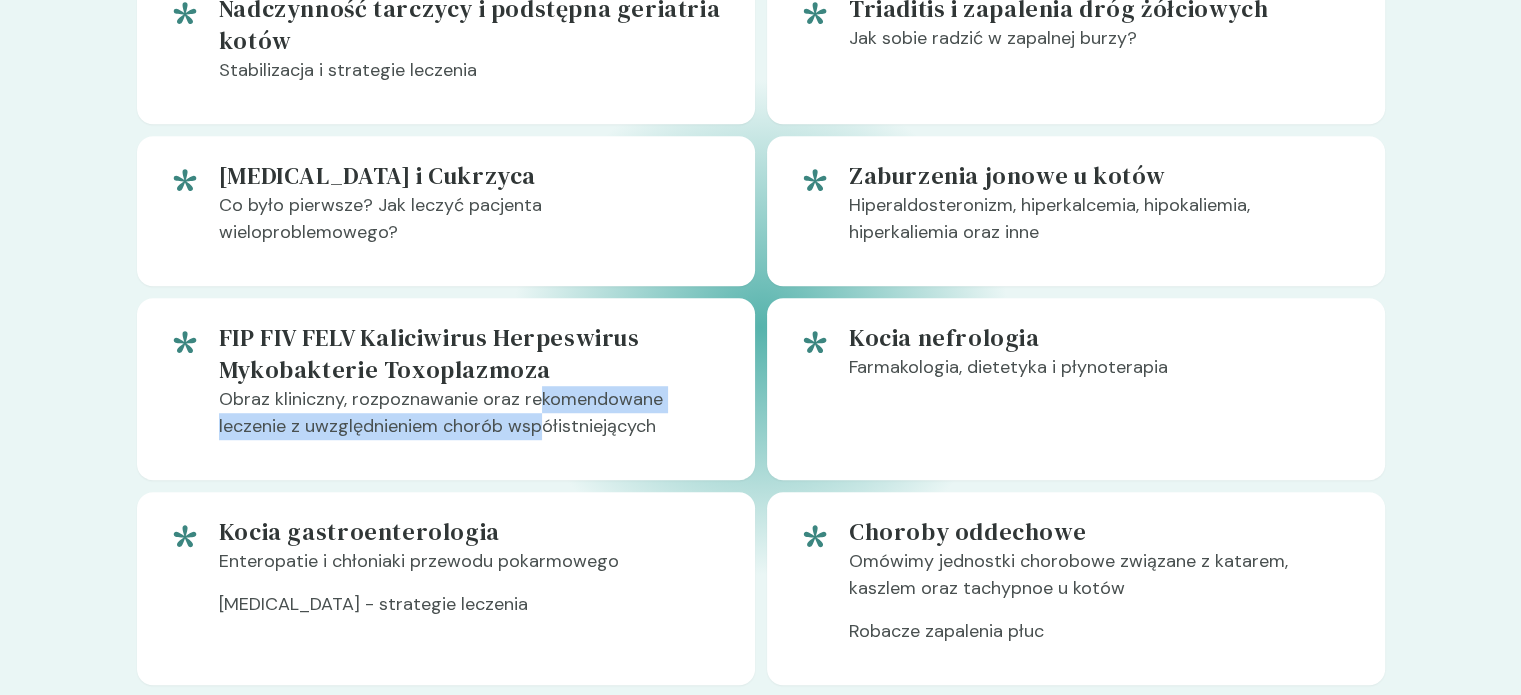 drag, startPoint x: 539, startPoint y: 413, endPoint x: 539, endPoint y: 439, distance: 26 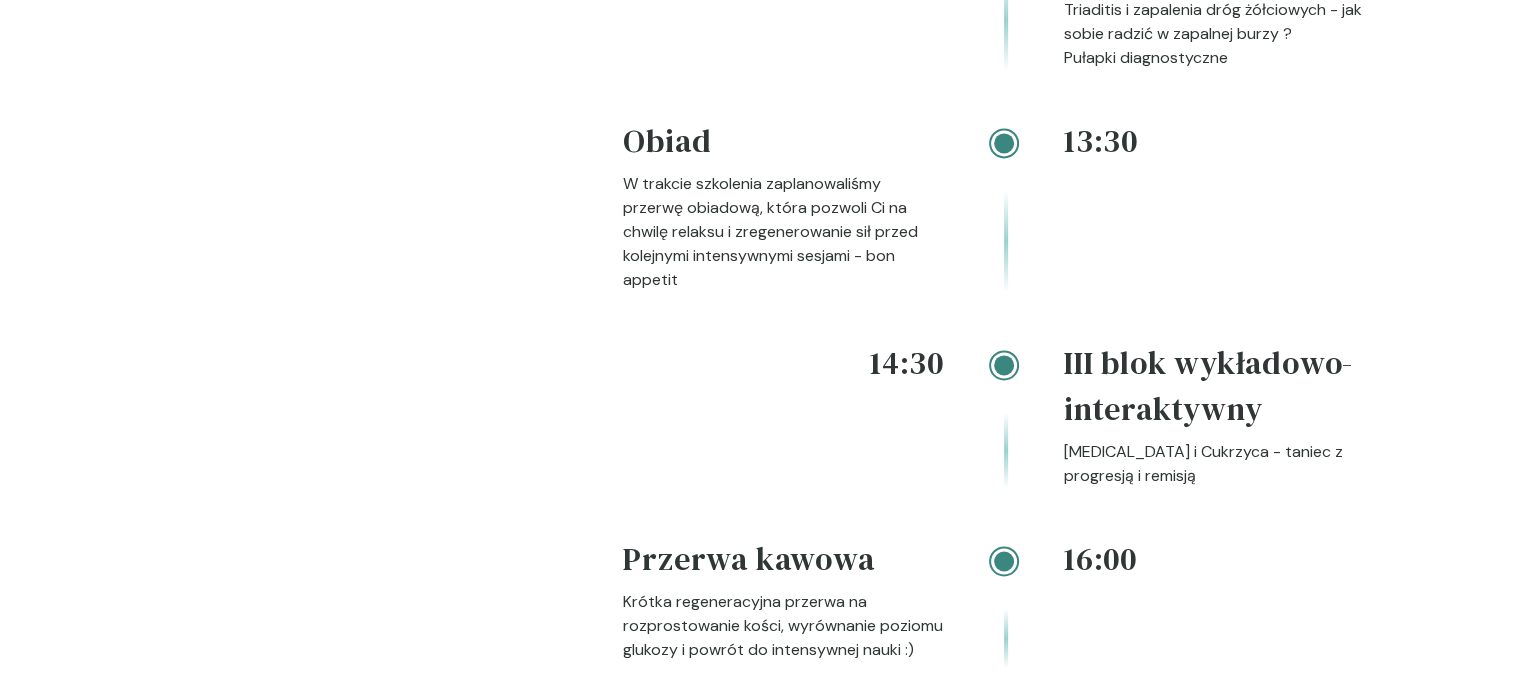 scroll, scrollTop: 2700, scrollLeft: 0, axis: vertical 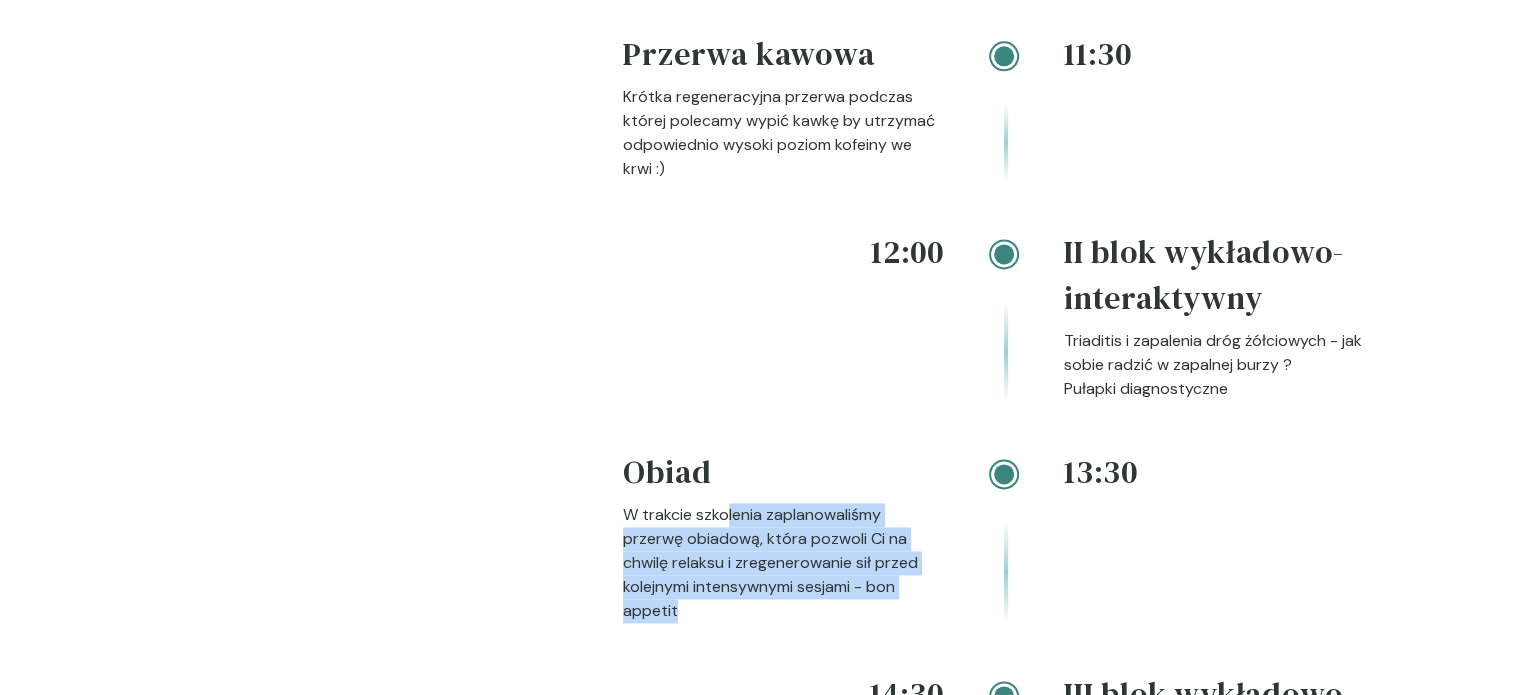 drag, startPoint x: 728, startPoint y: 518, endPoint x: 820, endPoint y: 634, distance: 148.05405 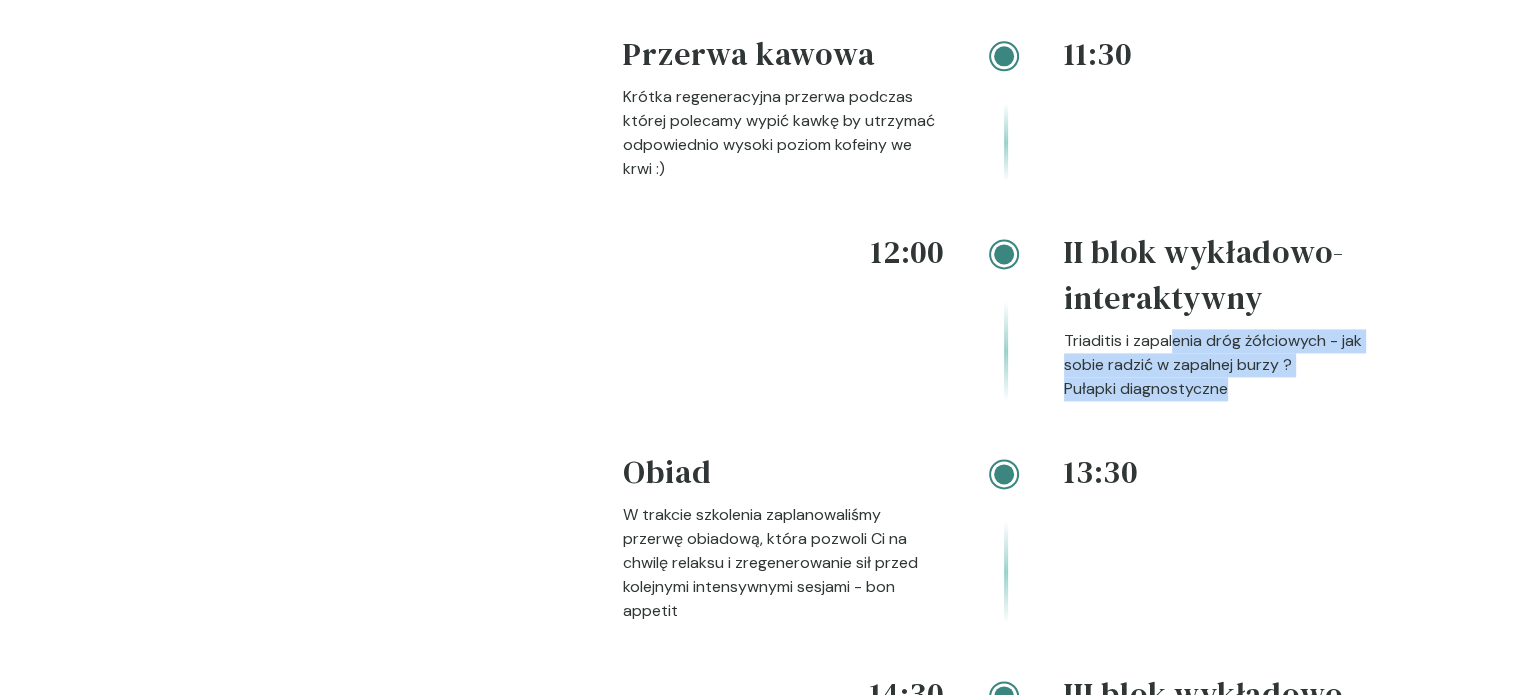 drag, startPoint x: 1172, startPoint y: 329, endPoint x: 1267, endPoint y: 377, distance: 106.437775 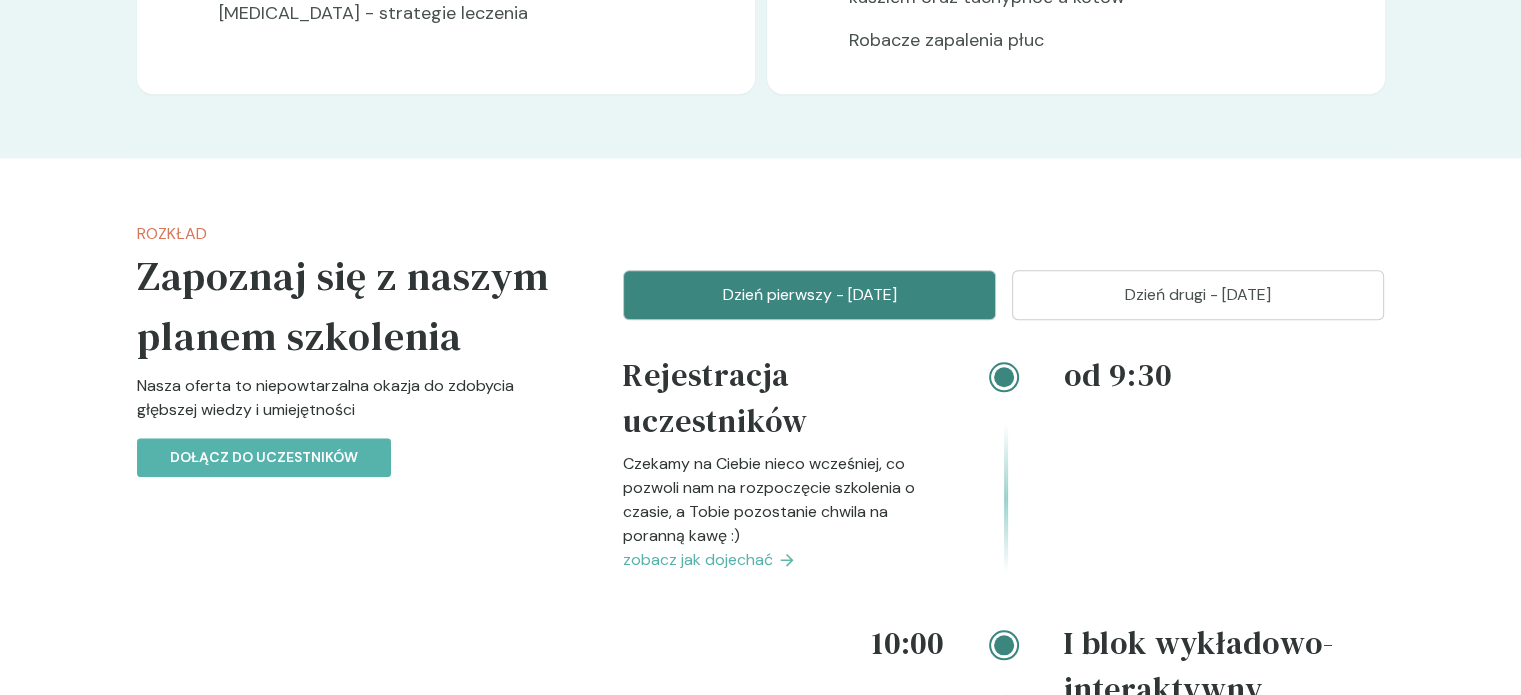 scroll, scrollTop: 1800, scrollLeft: 0, axis: vertical 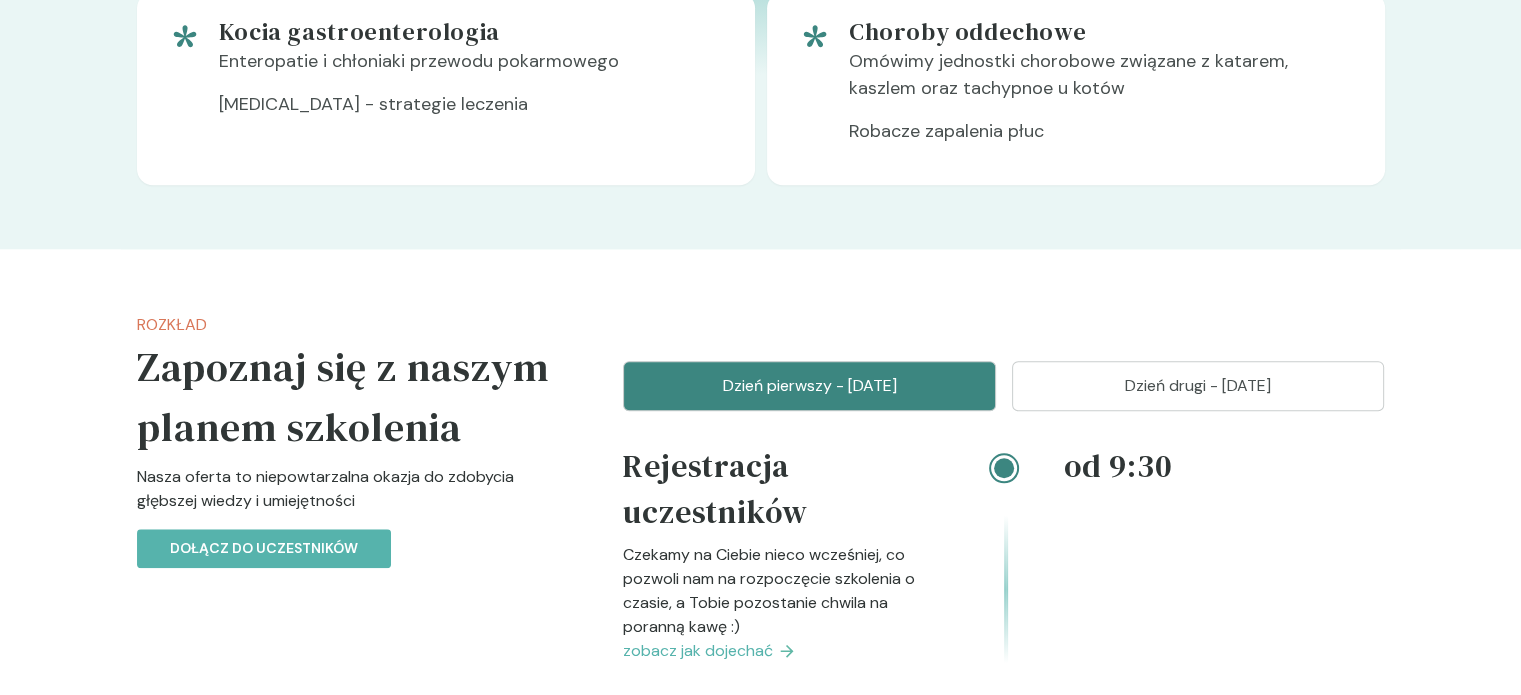 click on "Dzień drugi - [DATE]" at bounding box center (1198, 386) 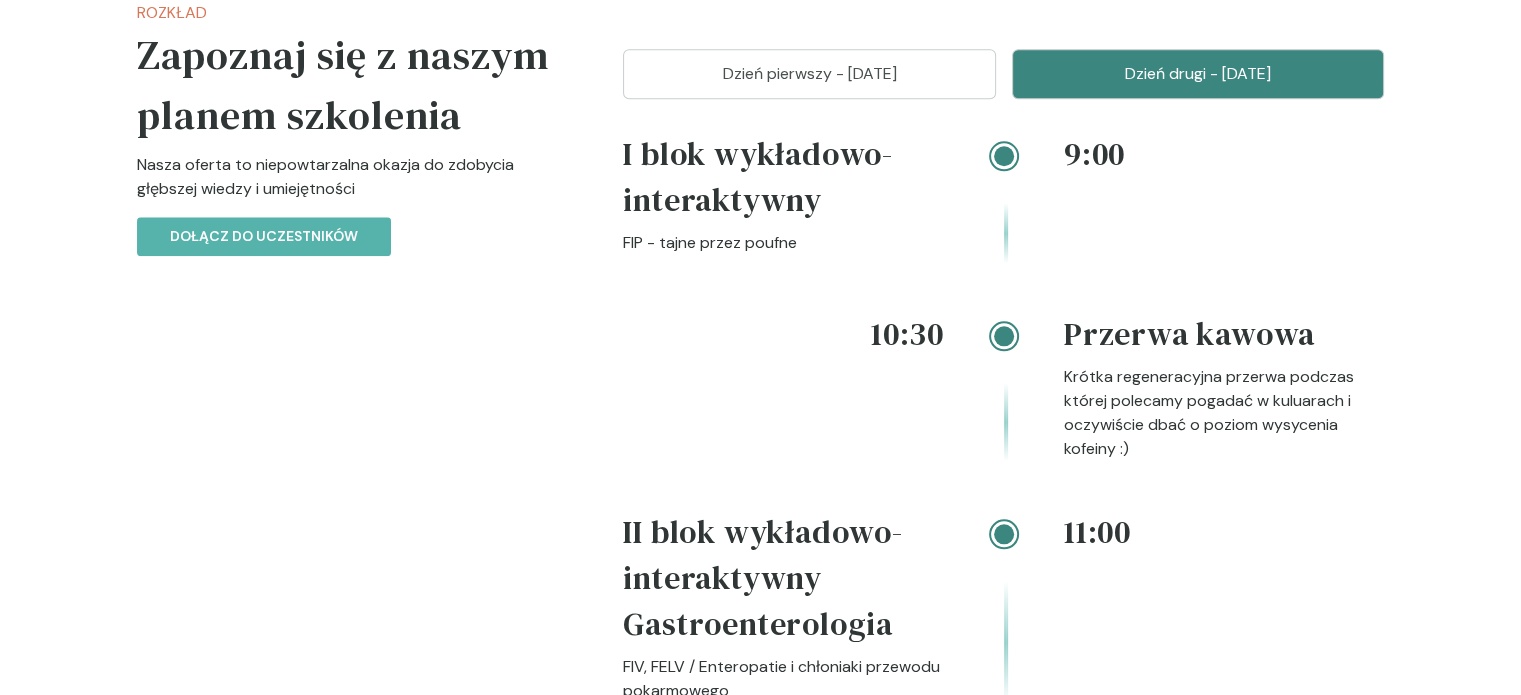 scroll, scrollTop: 2300, scrollLeft: 0, axis: vertical 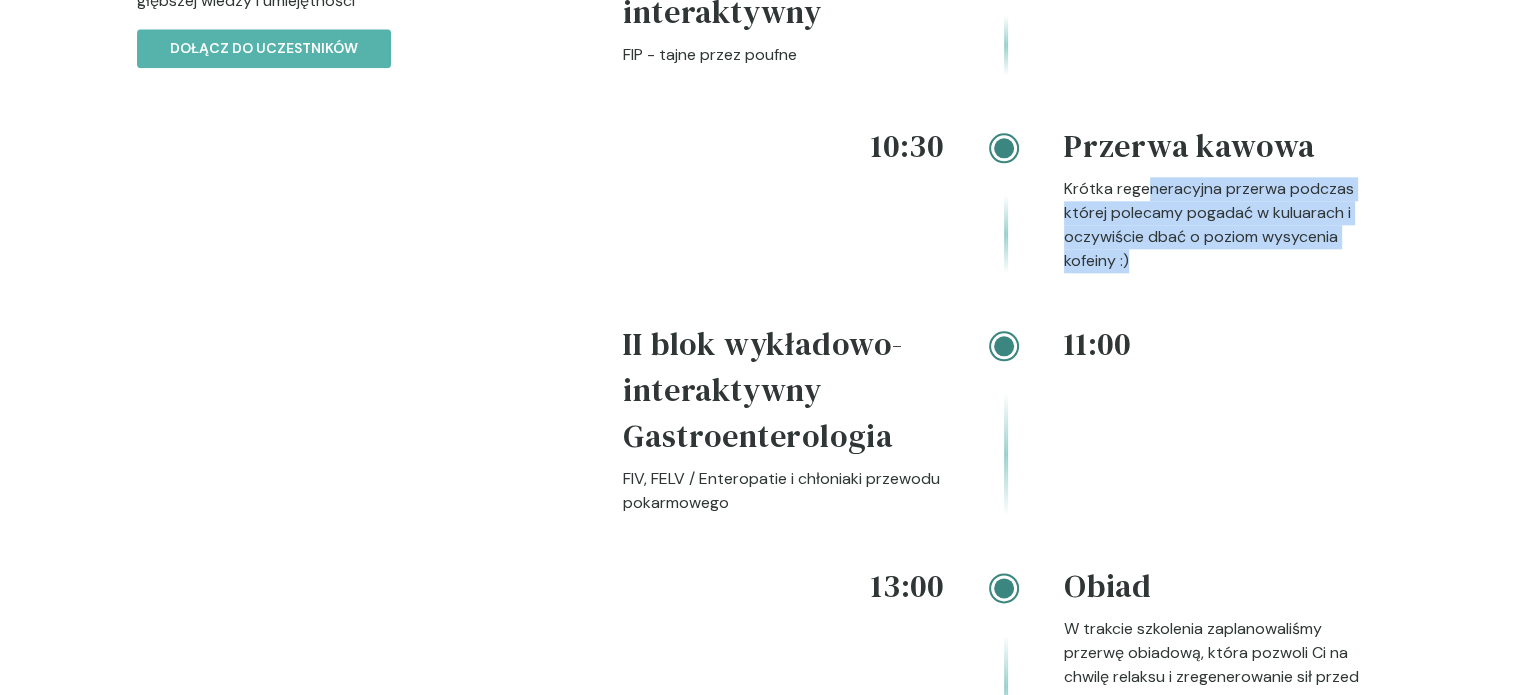 drag, startPoint x: 1146, startPoint y: 191, endPoint x: 1236, endPoint y: 291, distance: 134.53624 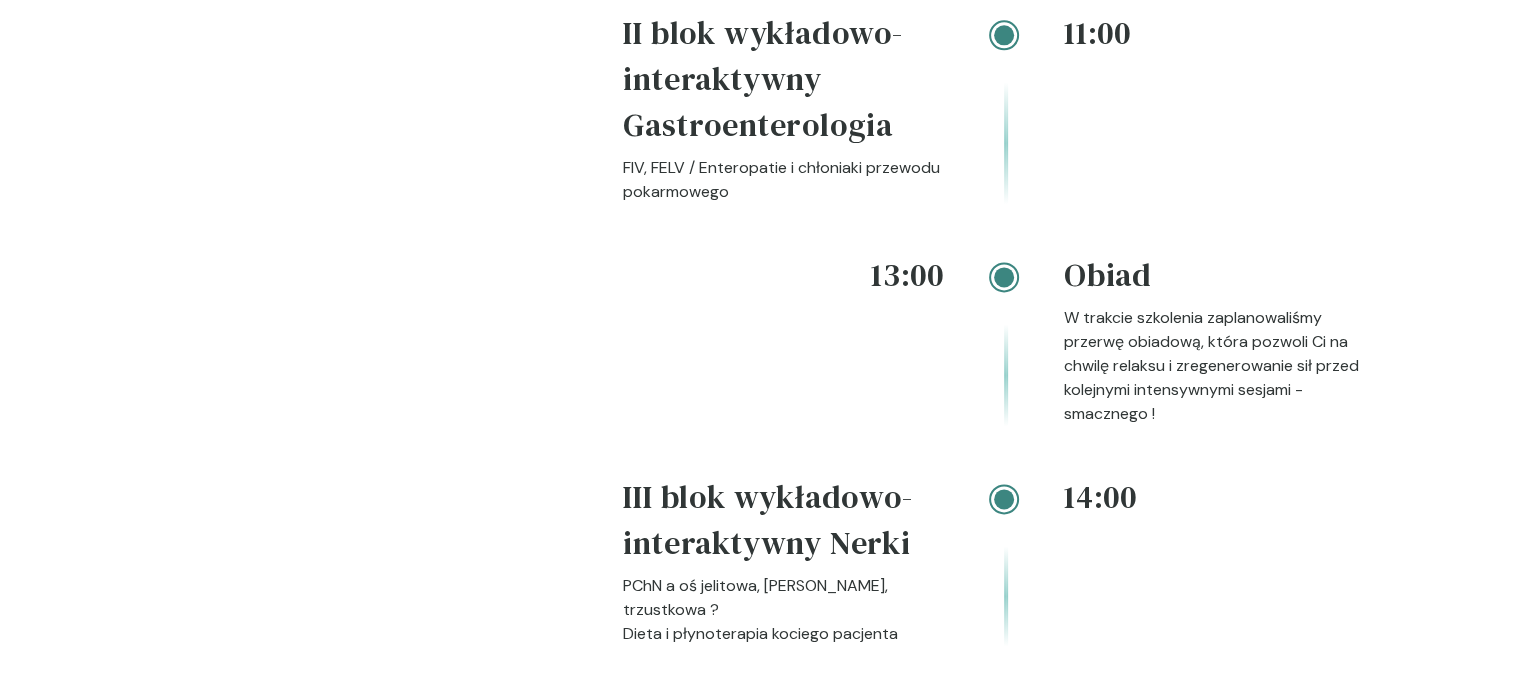 scroll, scrollTop: 2800, scrollLeft: 0, axis: vertical 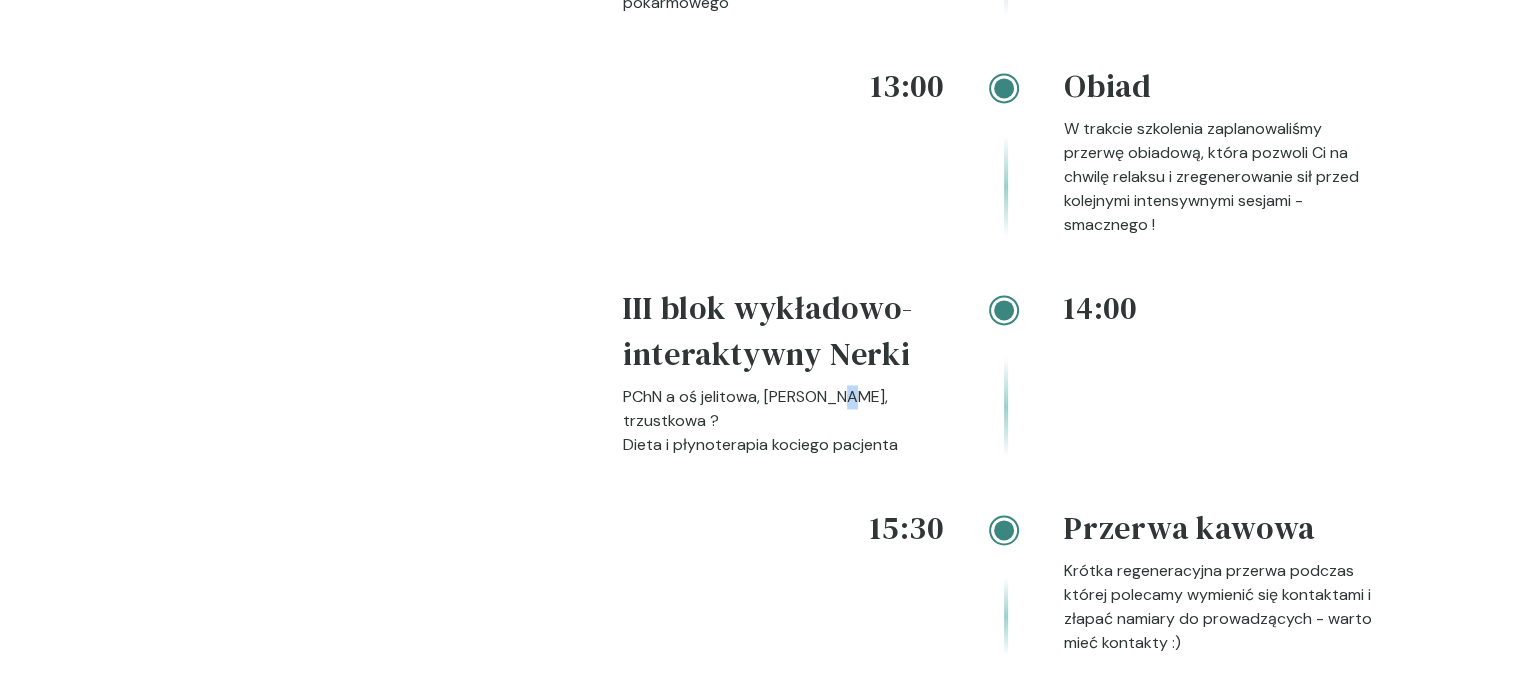 drag, startPoint x: 836, startPoint y: 390, endPoint x: 839, endPoint y: 402, distance: 12.369317 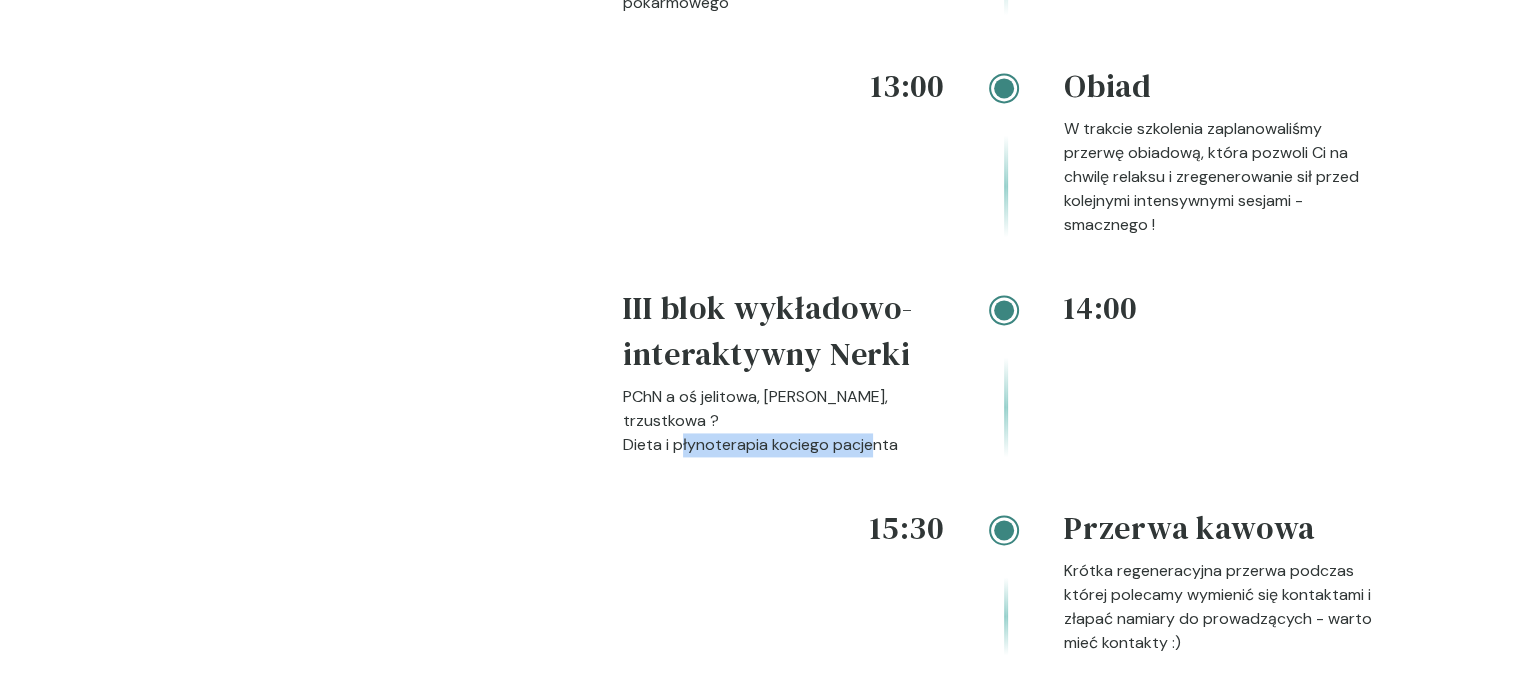 drag, startPoint x: 743, startPoint y: 416, endPoint x: 873, endPoint y: 418, distance: 130.01538 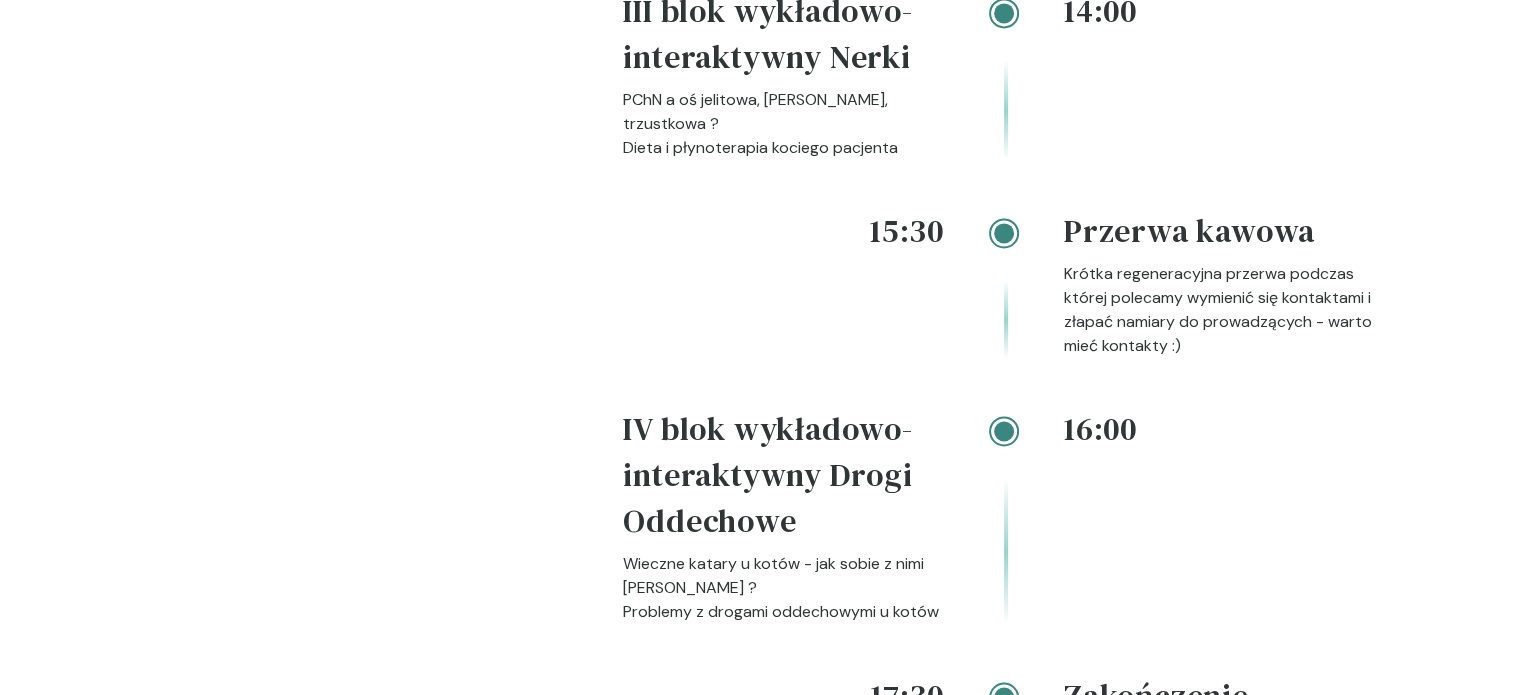 scroll, scrollTop: 3100, scrollLeft: 0, axis: vertical 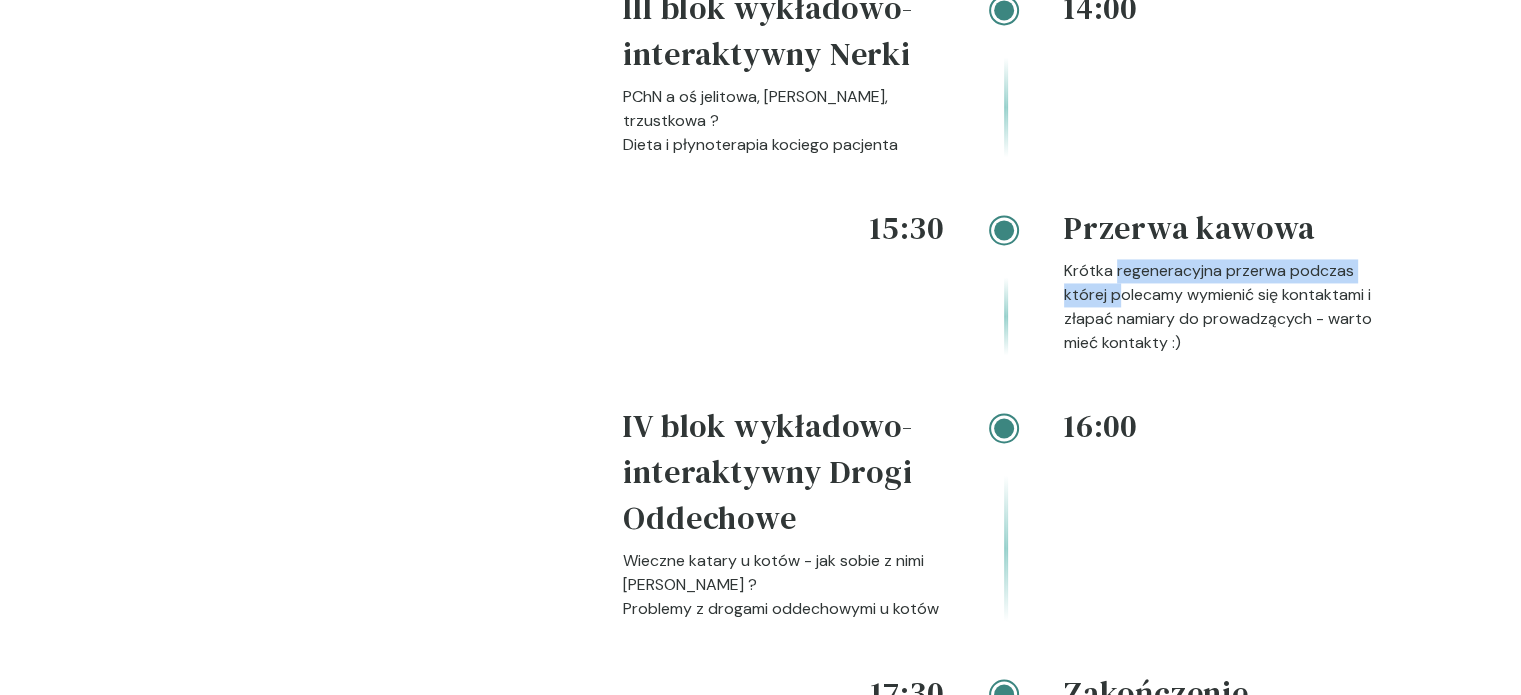 drag, startPoint x: 1115, startPoint y: 238, endPoint x: 1121, endPoint y: 267, distance: 29.614185 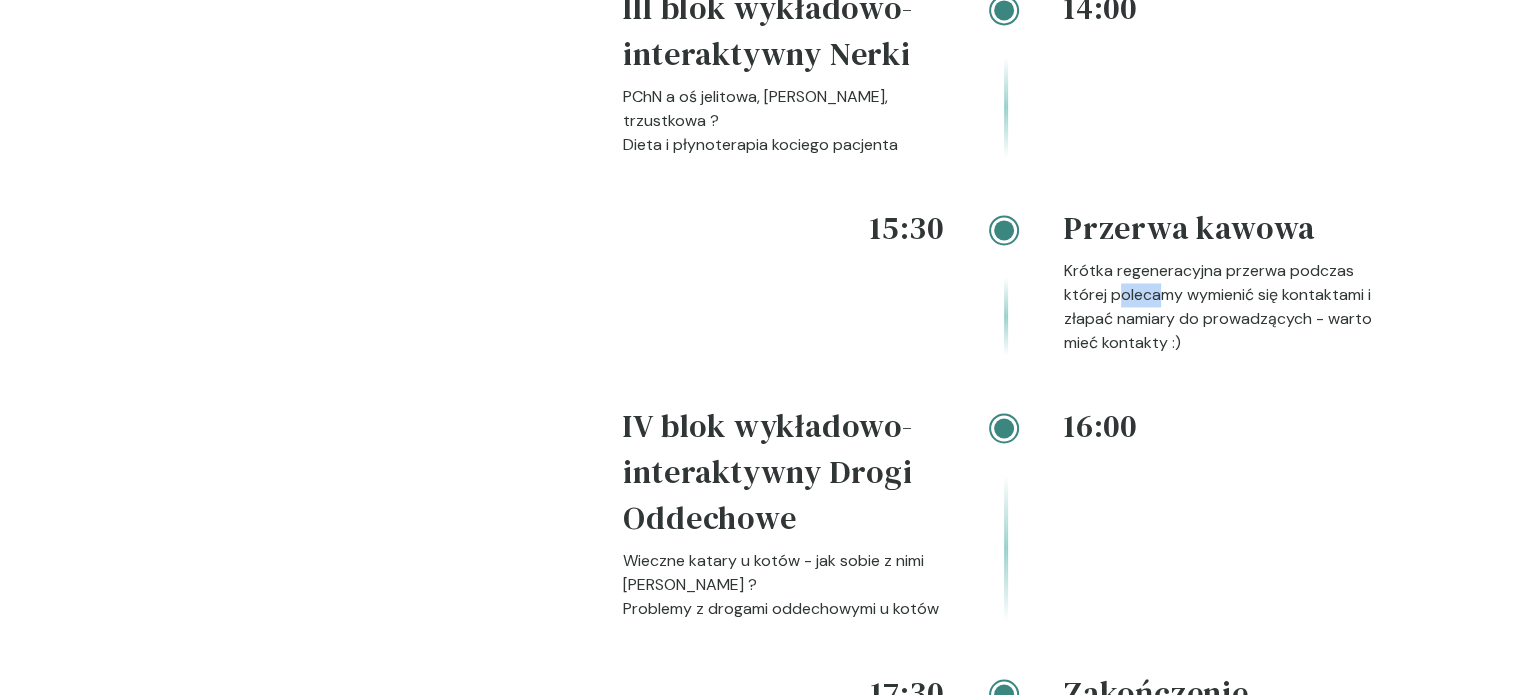 drag, startPoint x: 1119, startPoint y: 262, endPoint x: 1156, endPoint y: 264, distance: 37.054016 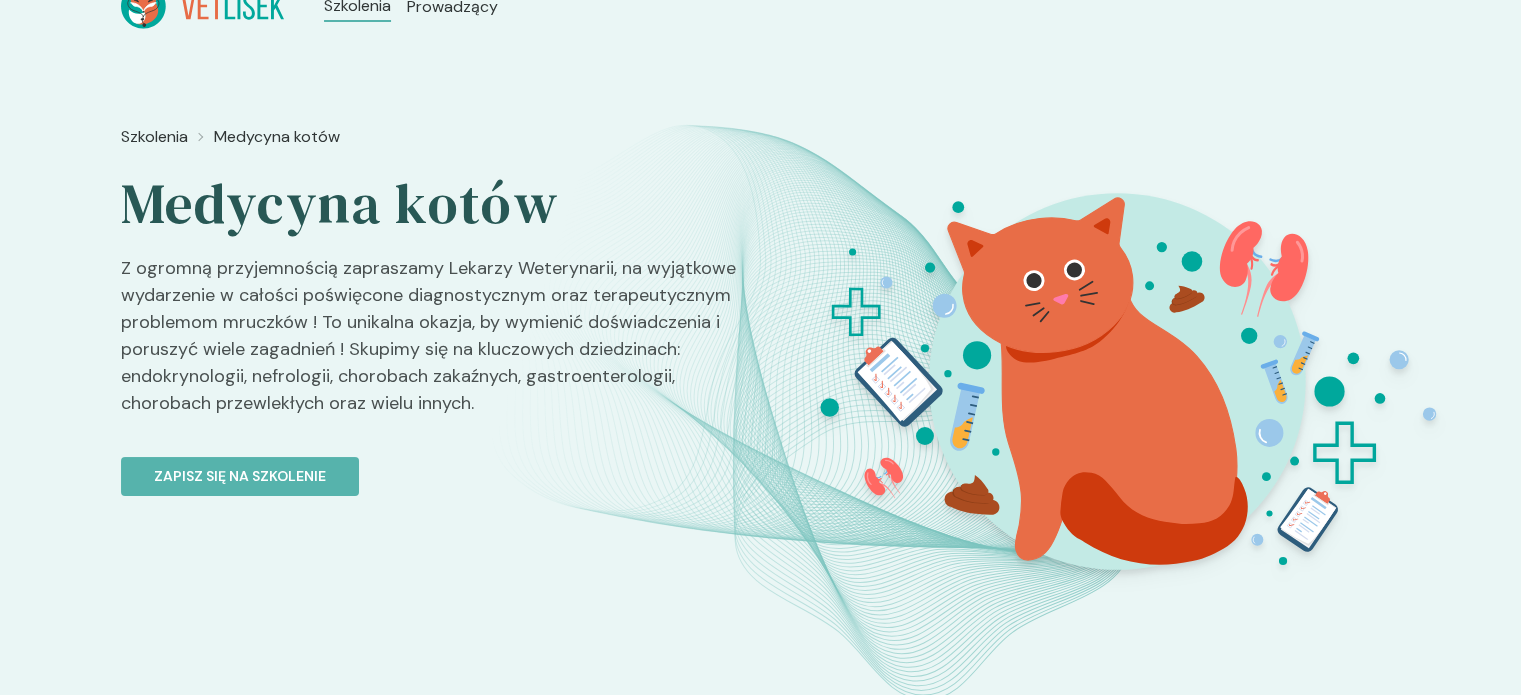scroll, scrollTop: 0, scrollLeft: 0, axis: both 